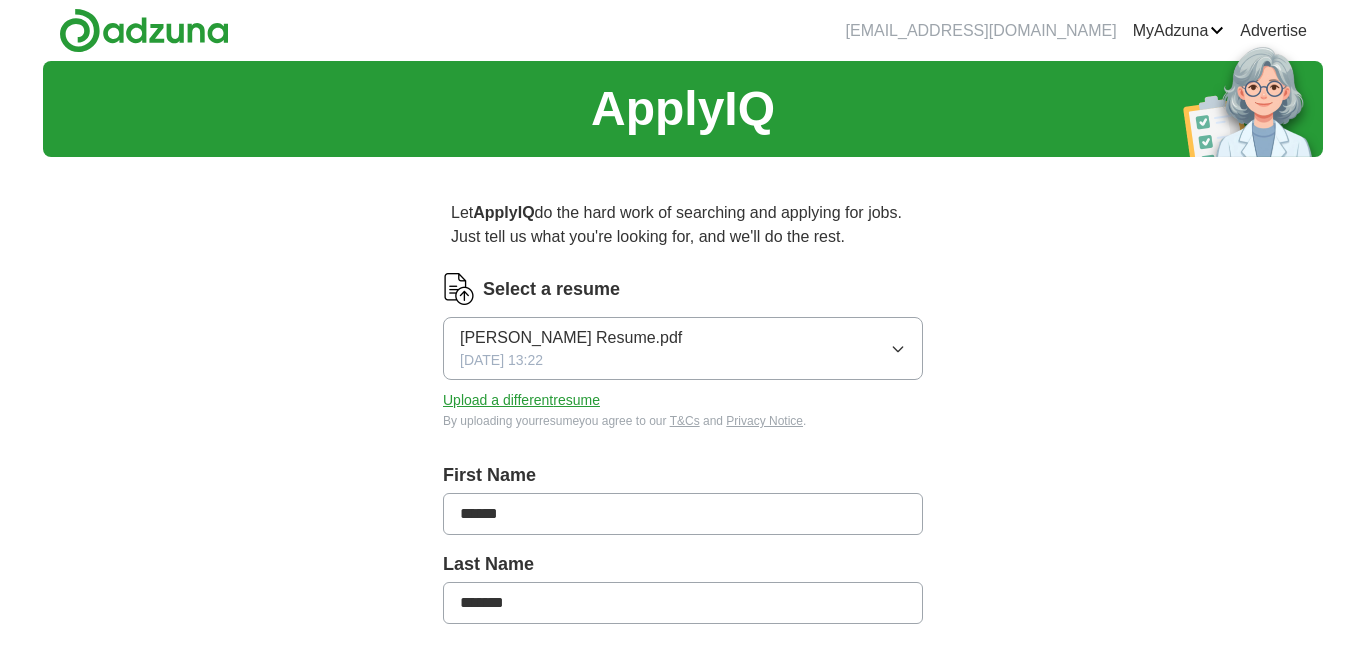 scroll, scrollTop: 0, scrollLeft: 0, axis: both 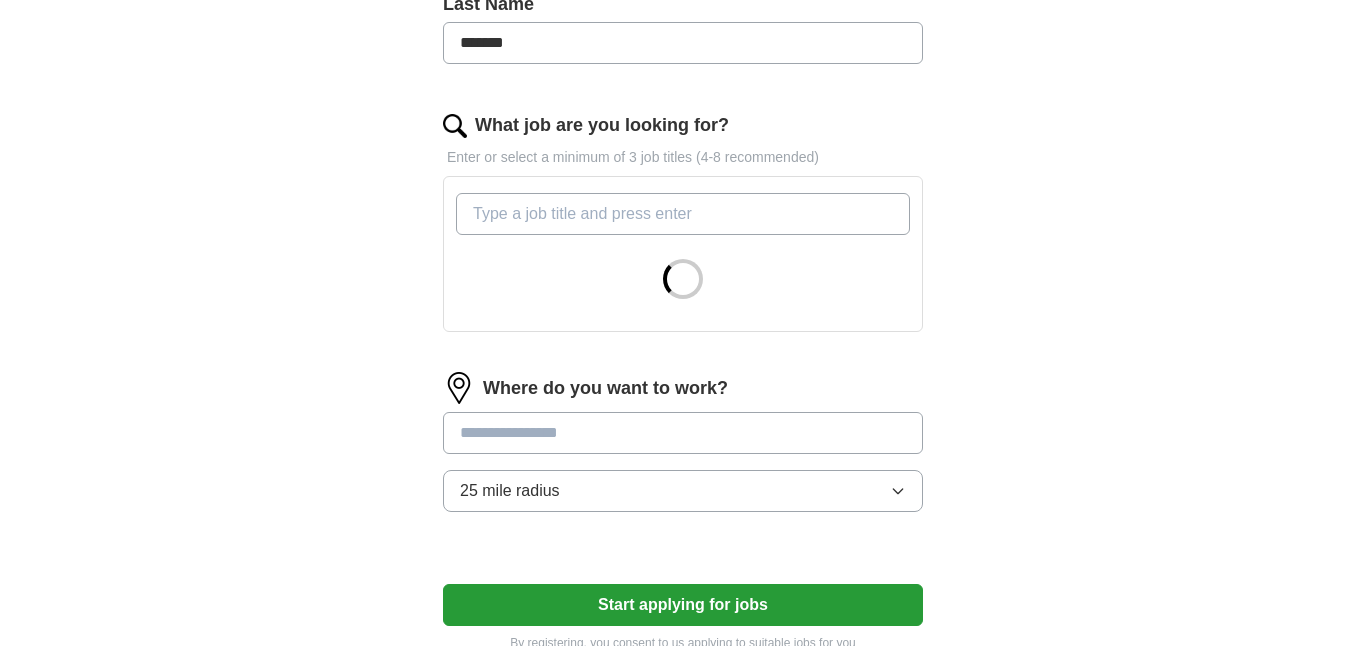 click on "What job are you looking for?" at bounding box center (683, 214) 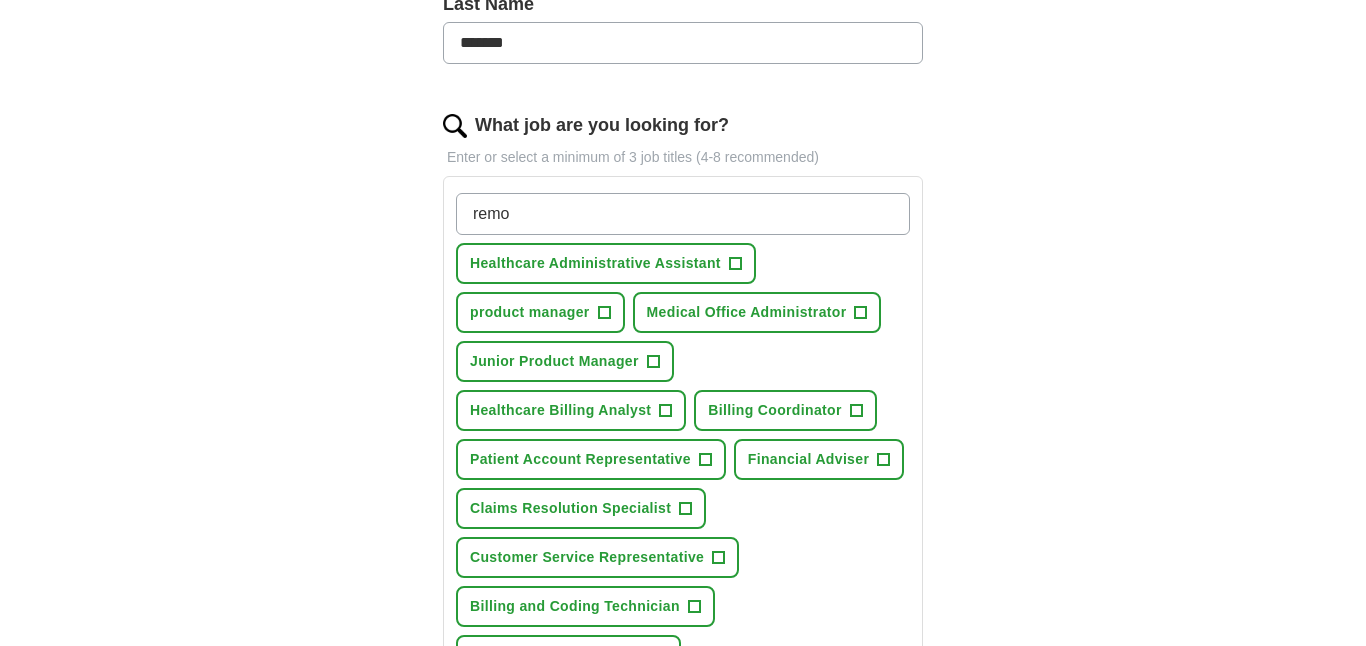 type on "remo" 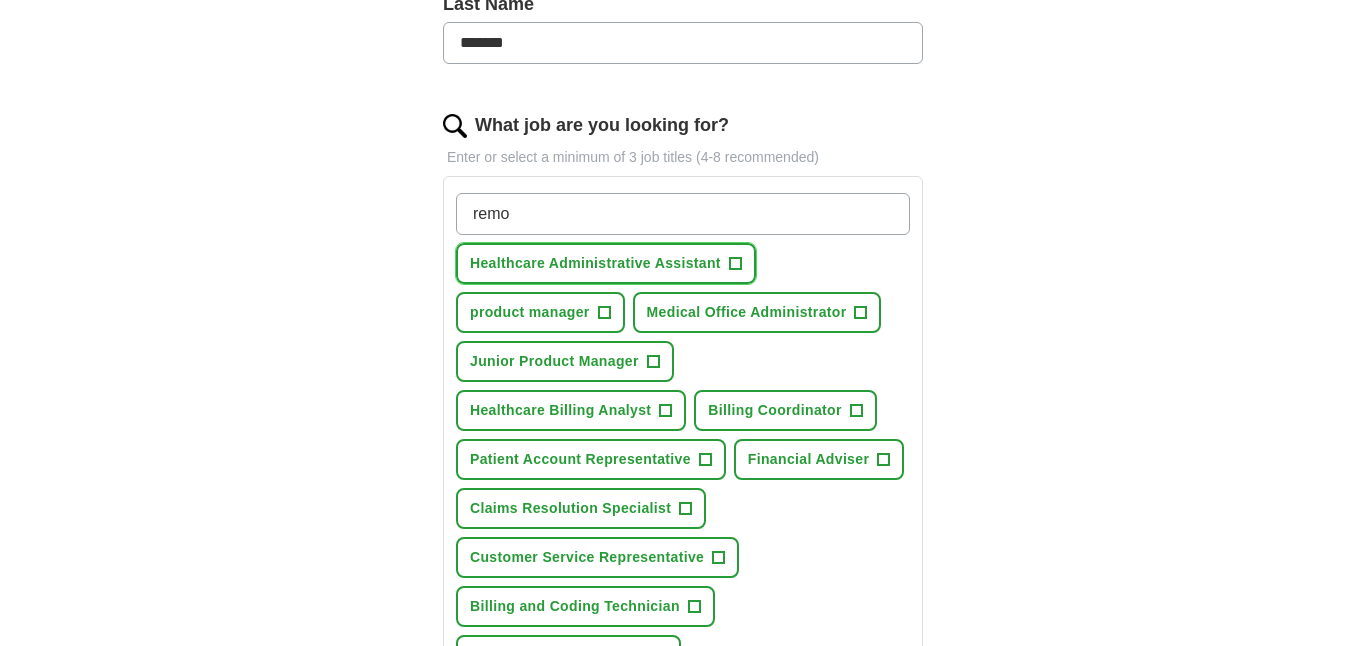 click on "Healthcare Administrative Assistant +" at bounding box center [606, 263] 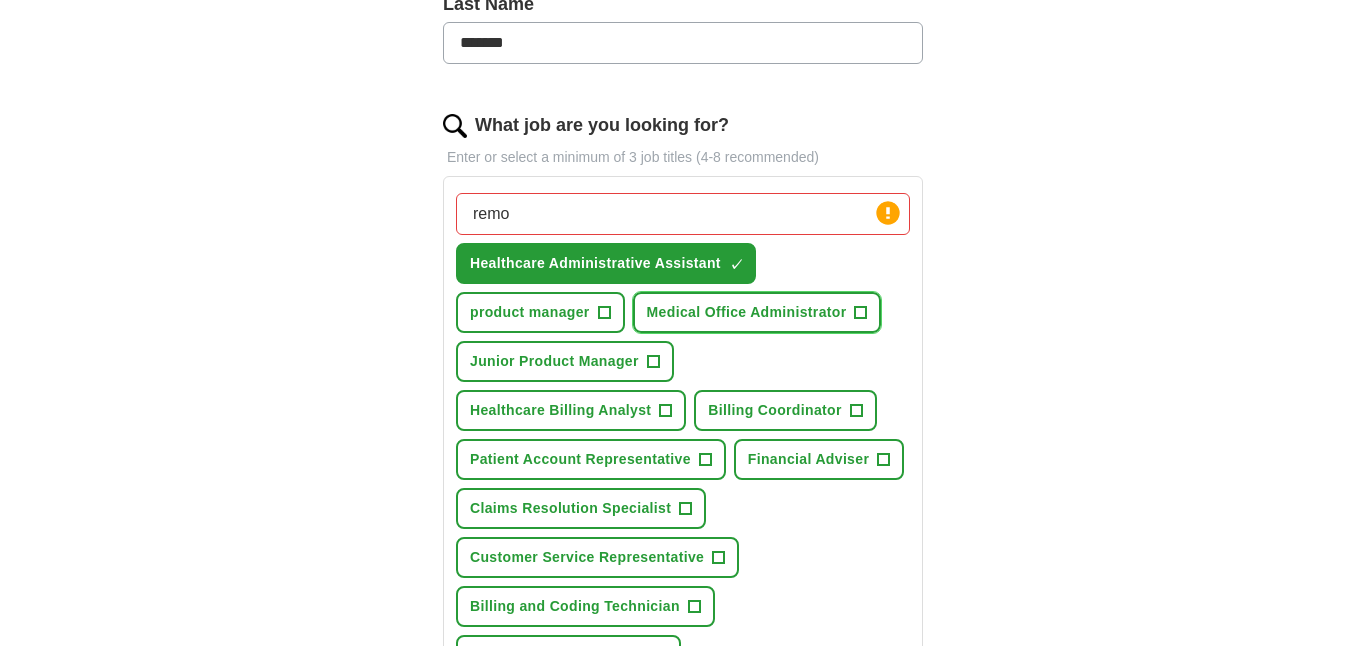 click on "Medical Office Administrator" at bounding box center [747, 312] 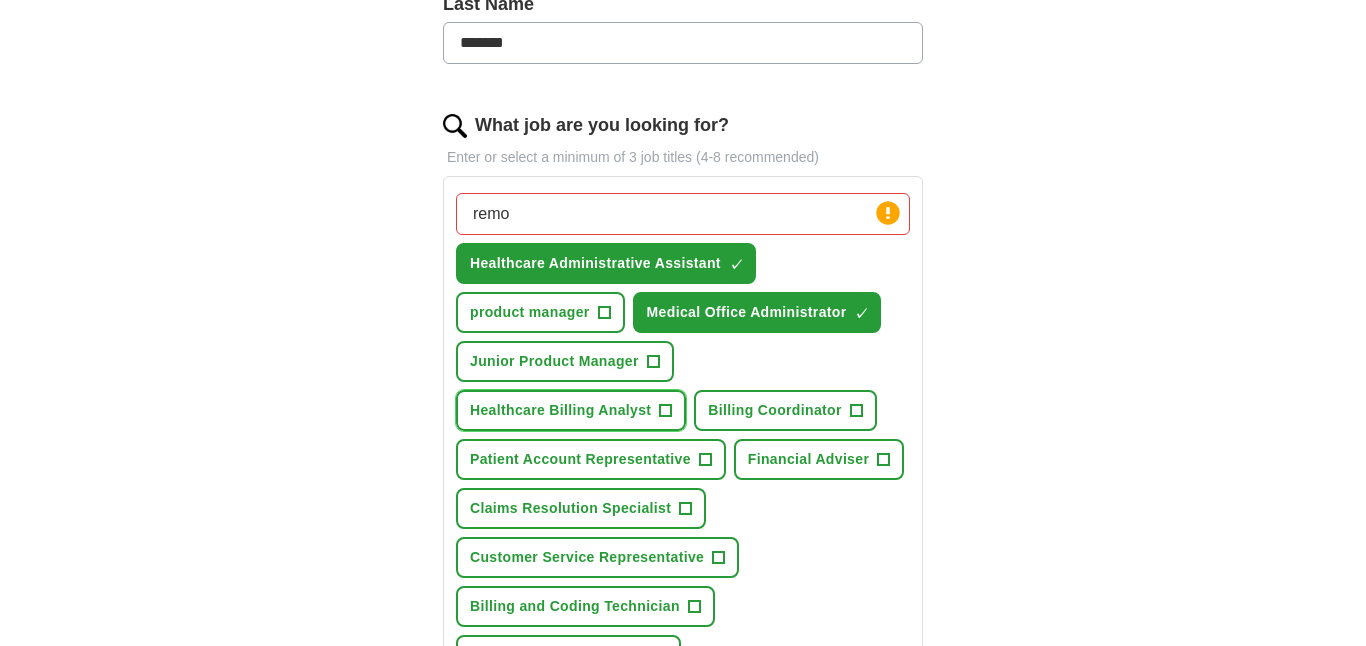 click on "Healthcare Billing Analyst +" at bounding box center [571, 410] 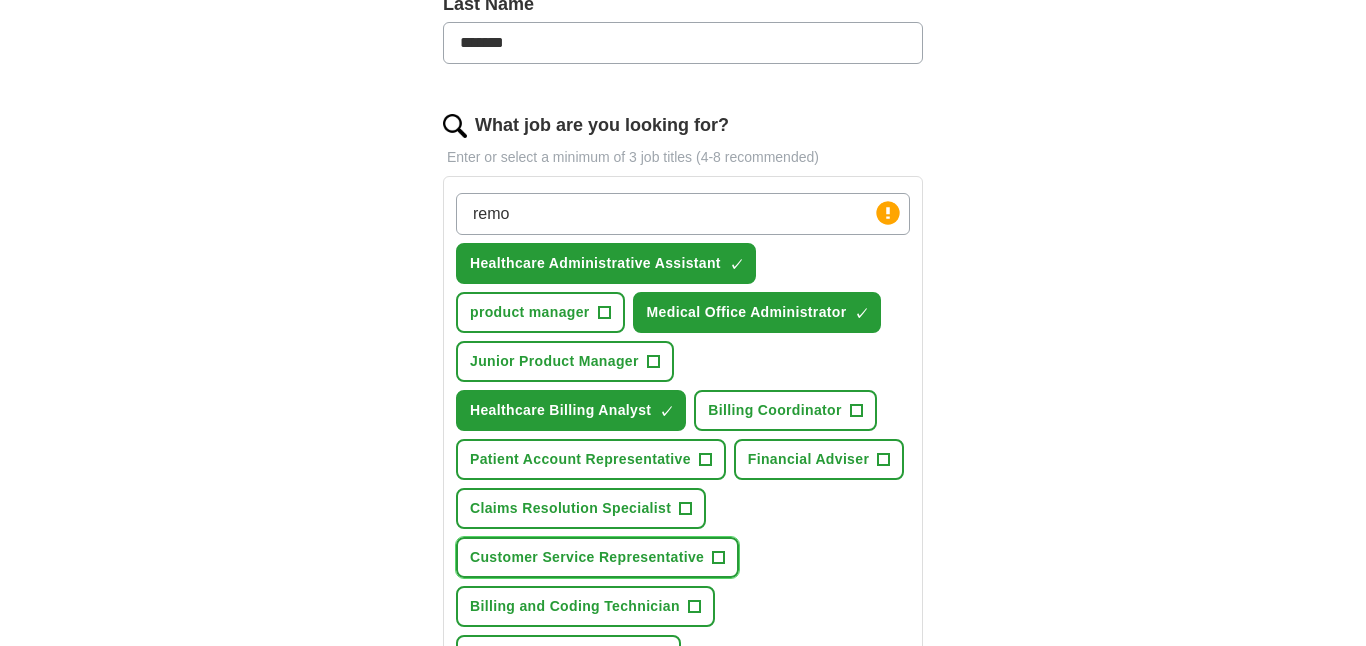 click on "Customer Service Representative" at bounding box center (587, 557) 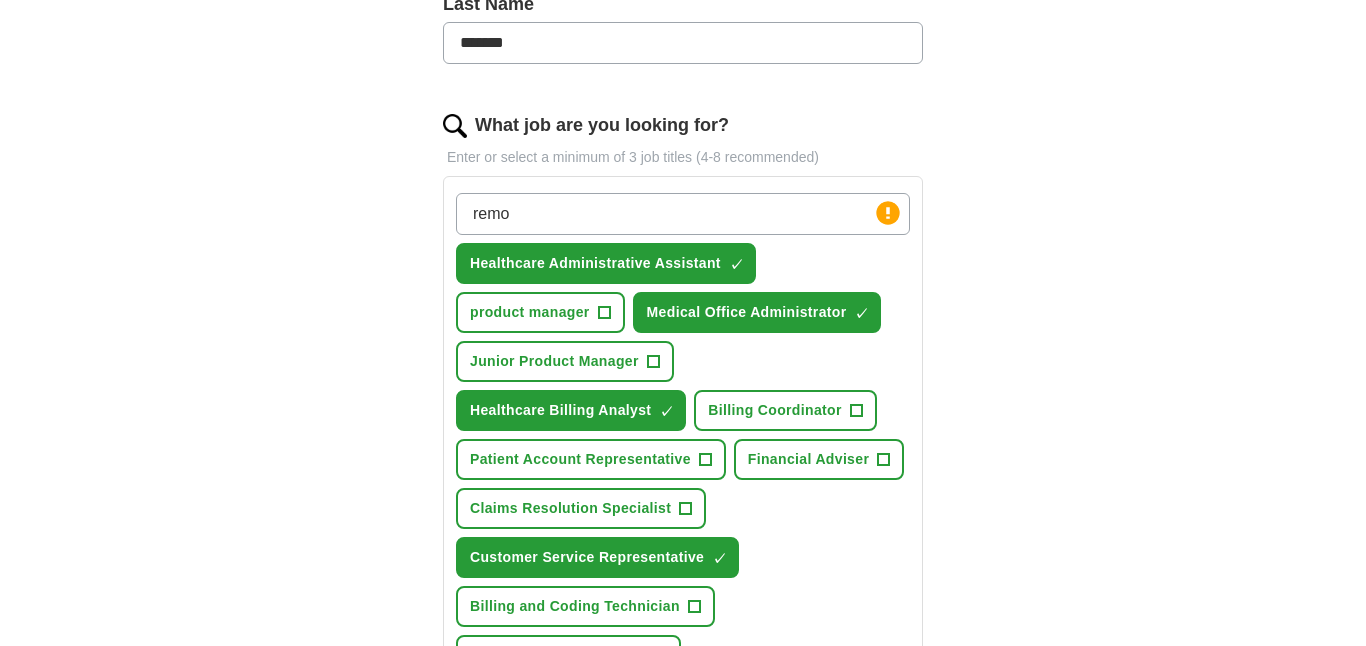 click on "remo Press return to add title Healthcare Administrative Assistant ✓ × product manager + Medical Office Administrator ✓ × Junior Product Manager + Healthcare Billing Analyst ✓ × Billing Coordinator + Patient Account Representative + Financial Adviser + Claims Resolution Specialist + Customer Service Representative ✓ × Billing and Coding Technician + Medical Billing Specialist +" at bounding box center (683, 434) 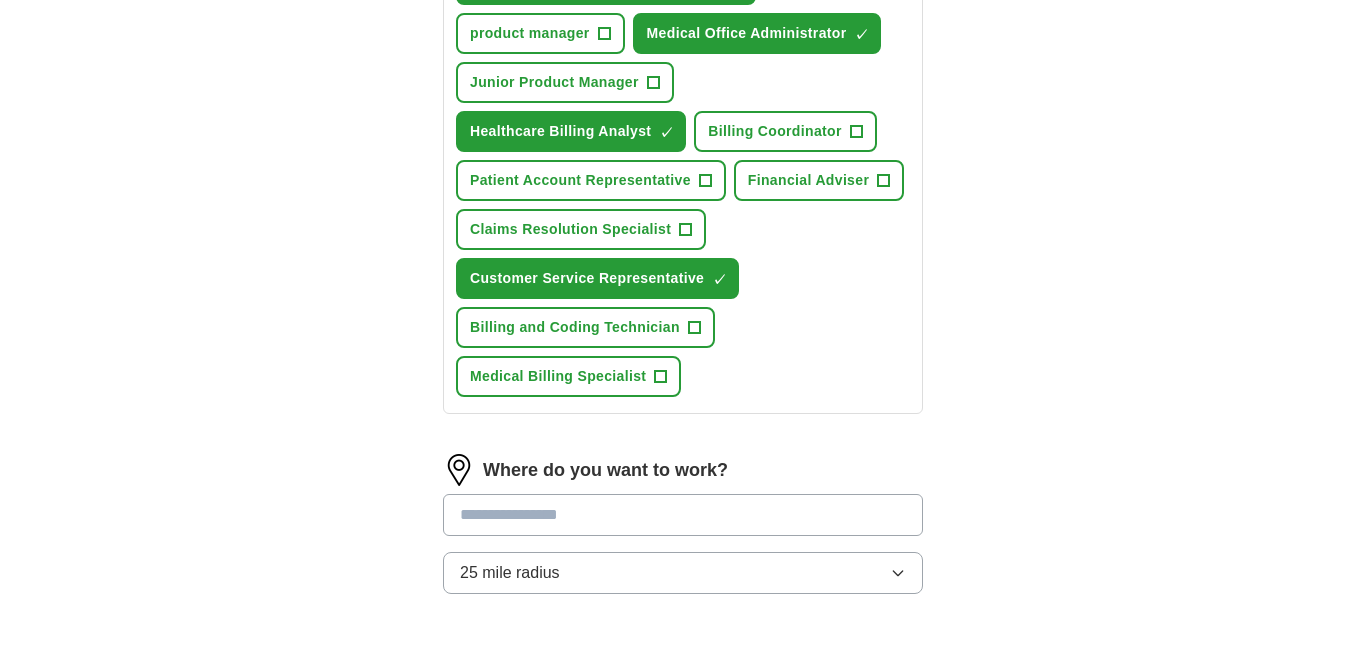 scroll, scrollTop: 840, scrollLeft: 0, axis: vertical 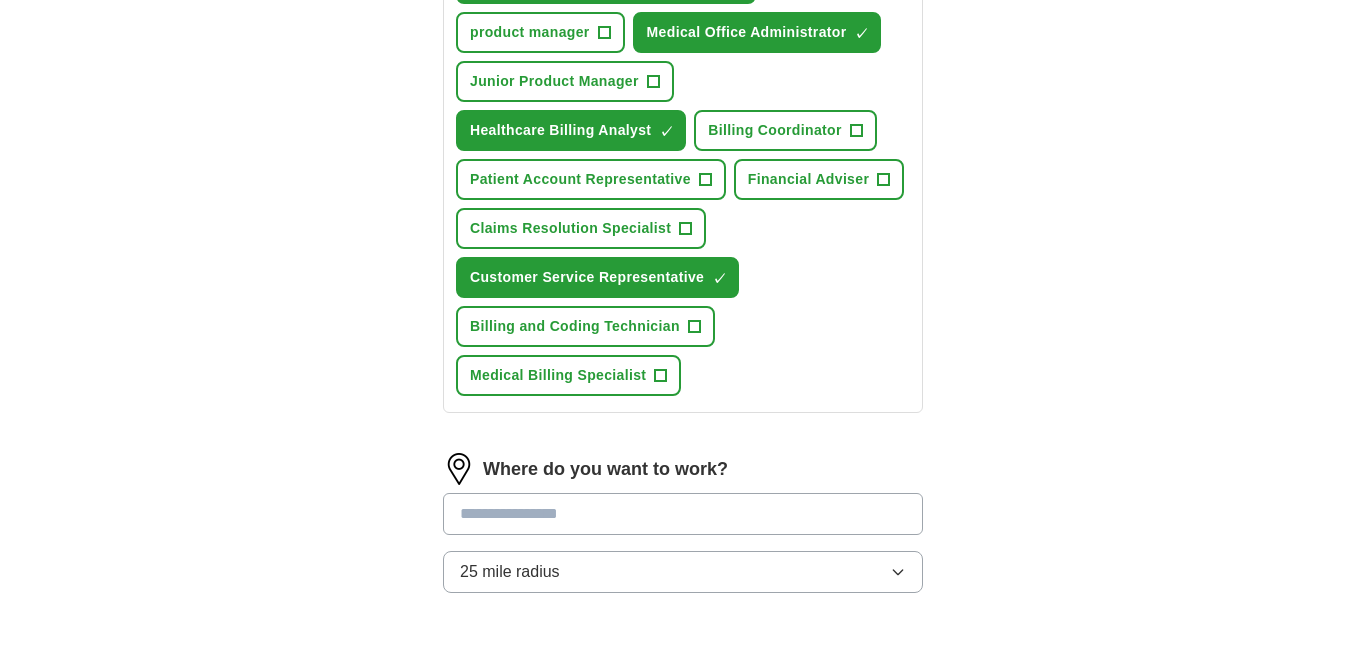 click on "remo Press return to add title Healthcare Administrative Assistant ✓ × product manager + Medical Office Administrator ✓ × Junior Product Manager + Healthcare Billing Analyst ✓ × Billing Coordinator + Patient Account Representative + Financial Adviser + Claims Resolution Specialist + Customer Service Representative ✓ × Billing and Coding Technician + Medical Billing Specialist +" at bounding box center (683, 154) 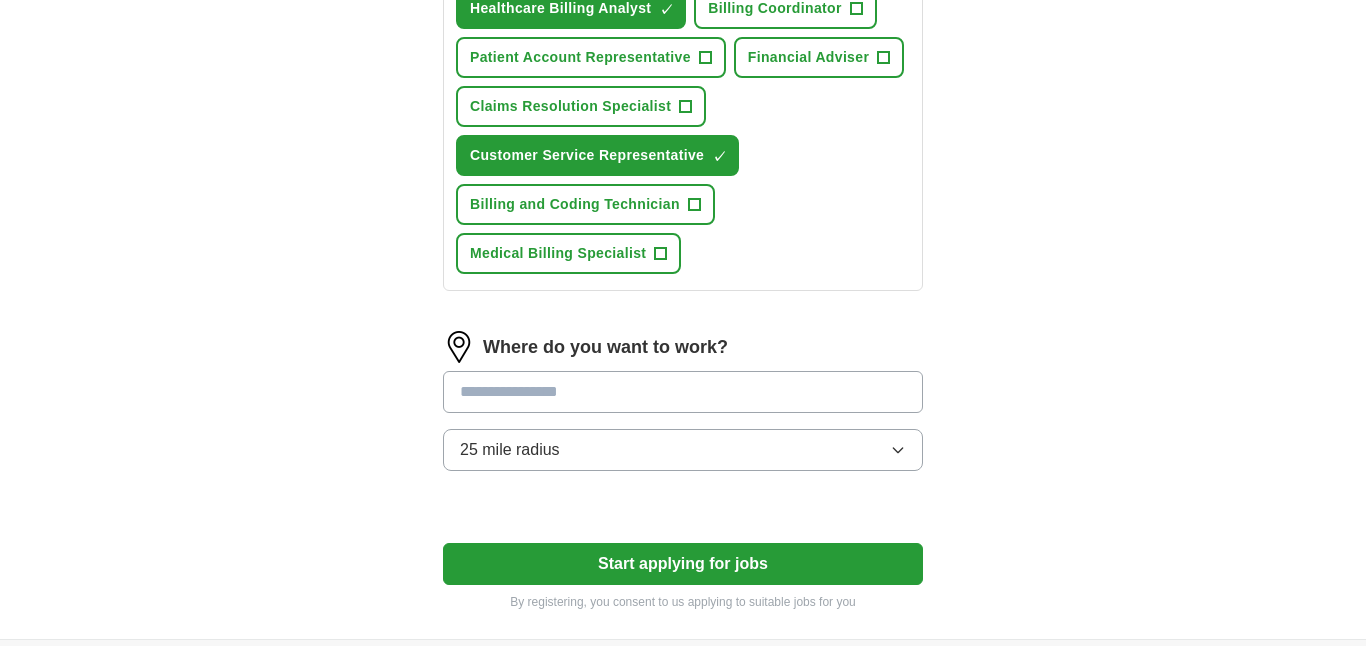 scroll, scrollTop: 960, scrollLeft: 0, axis: vertical 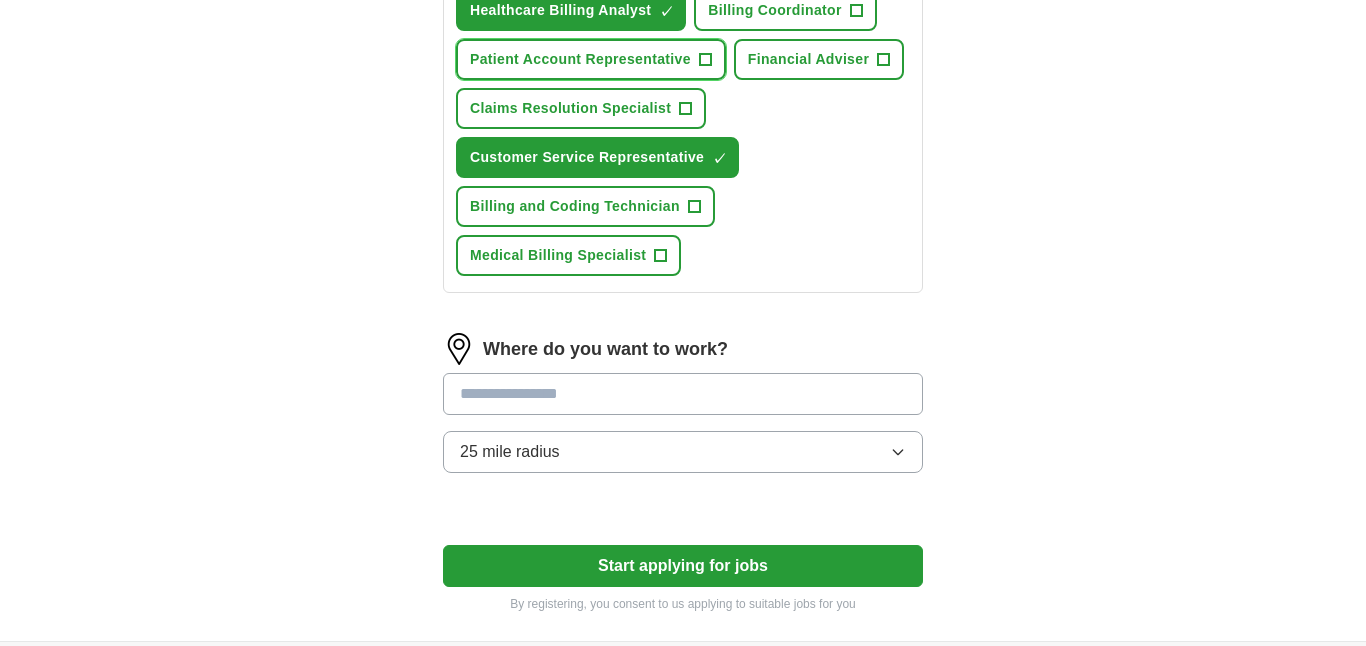 click on "Patient Account Representative" at bounding box center (580, 59) 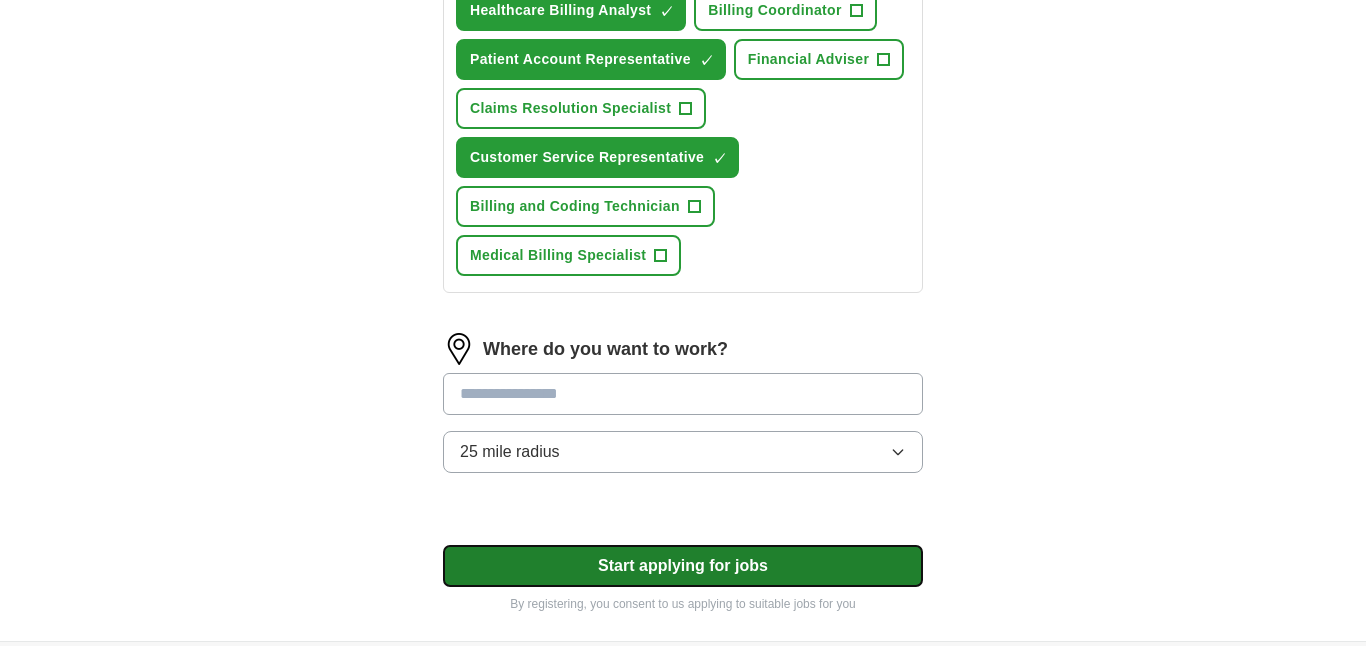 click on "Start applying for jobs" at bounding box center [683, 566] 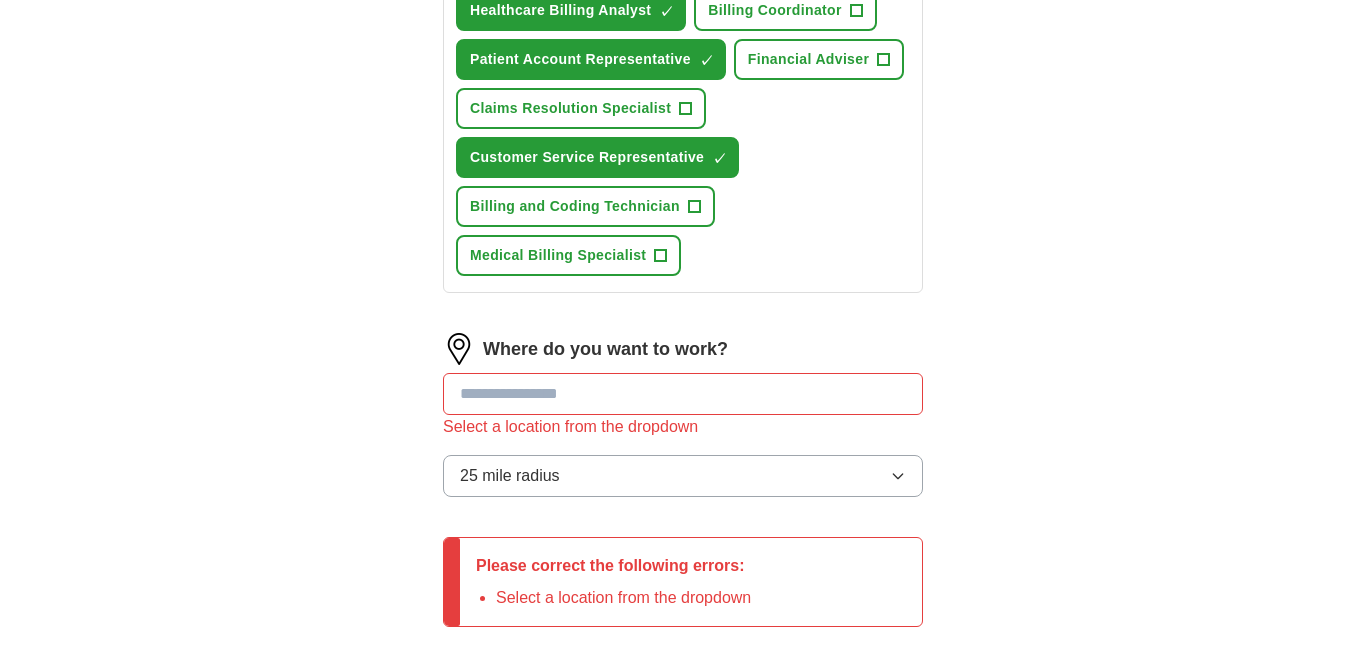 click at bounding box center [683, 394] 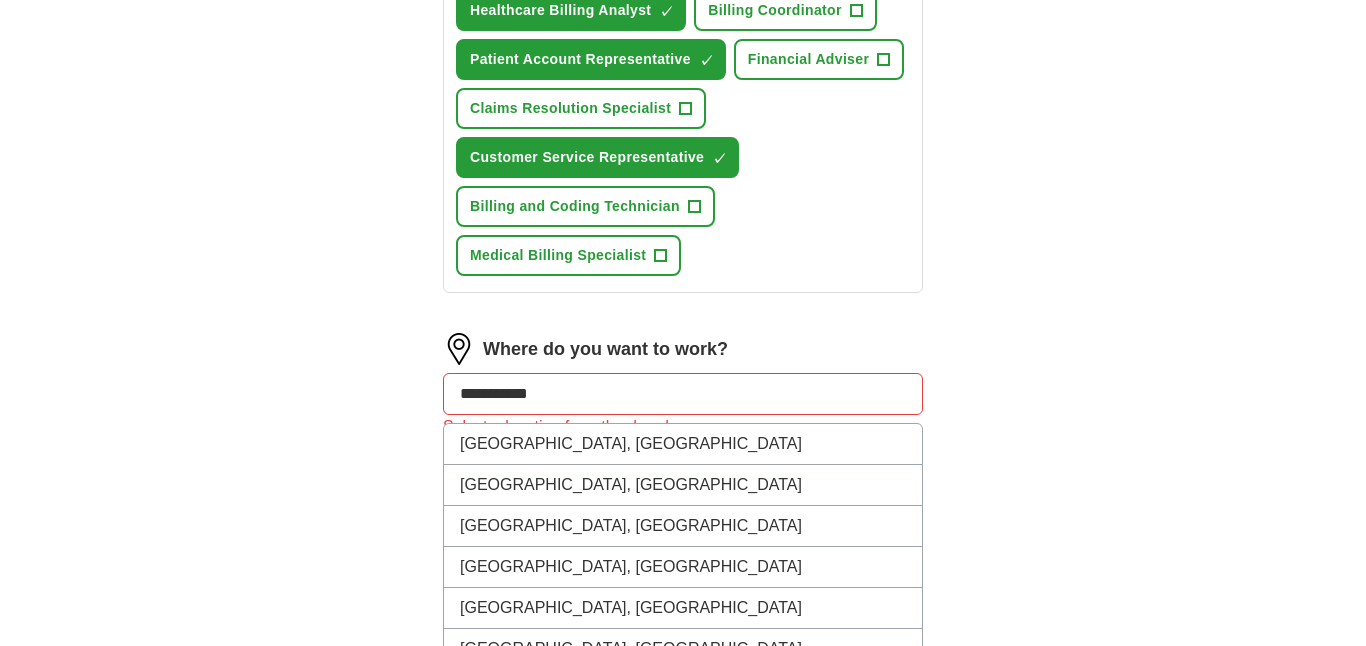 type on "**********" 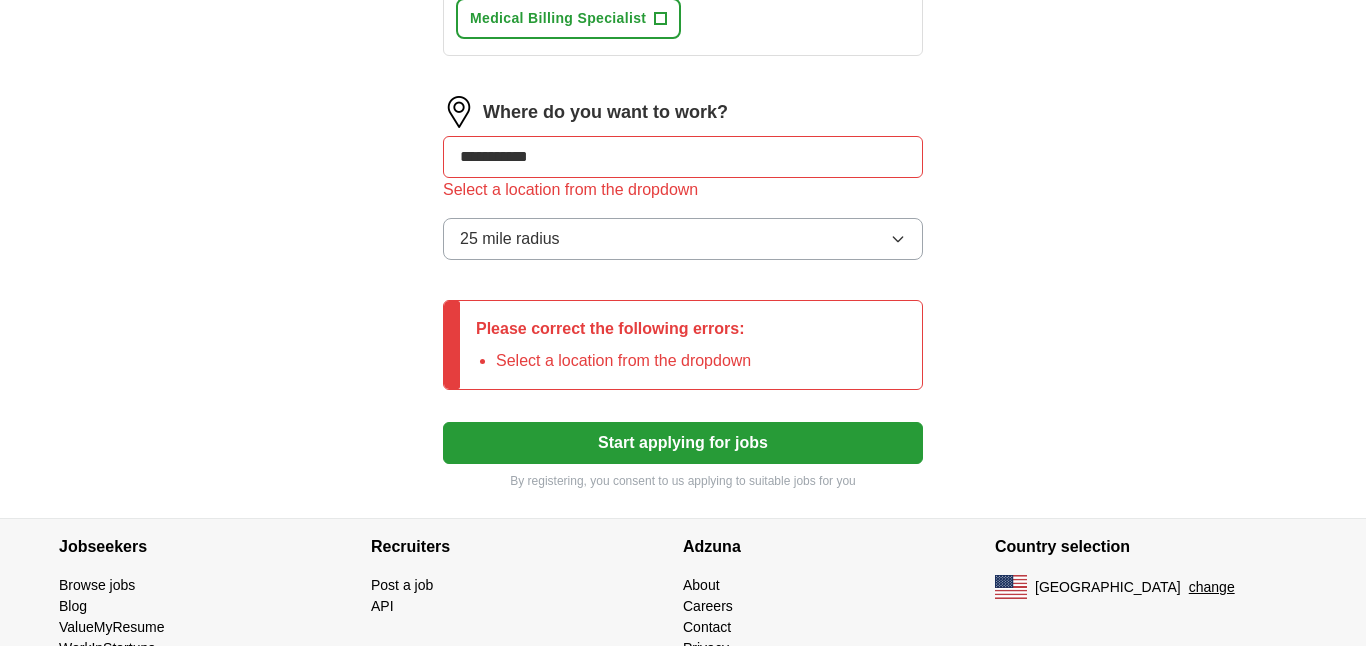 scroll, scrollTop: 1200, scrollLeft: 0, axis: vertical 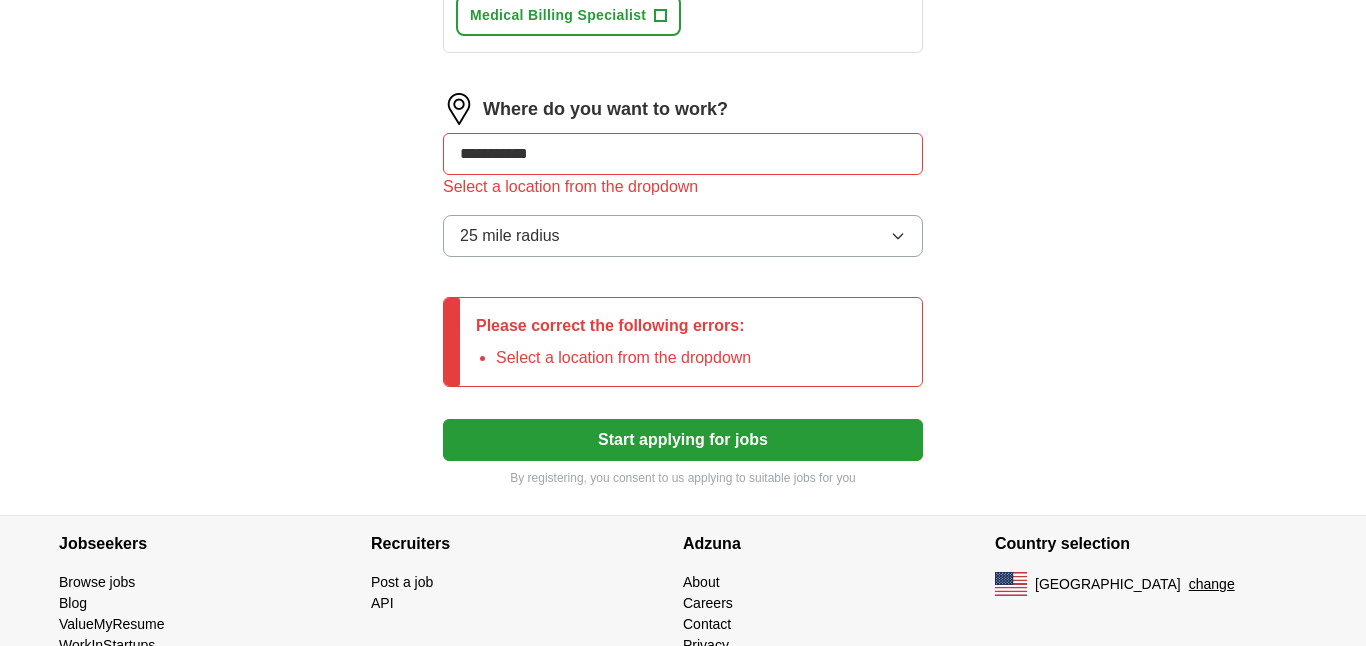 click on "**********" at bounding box center (683, 154) 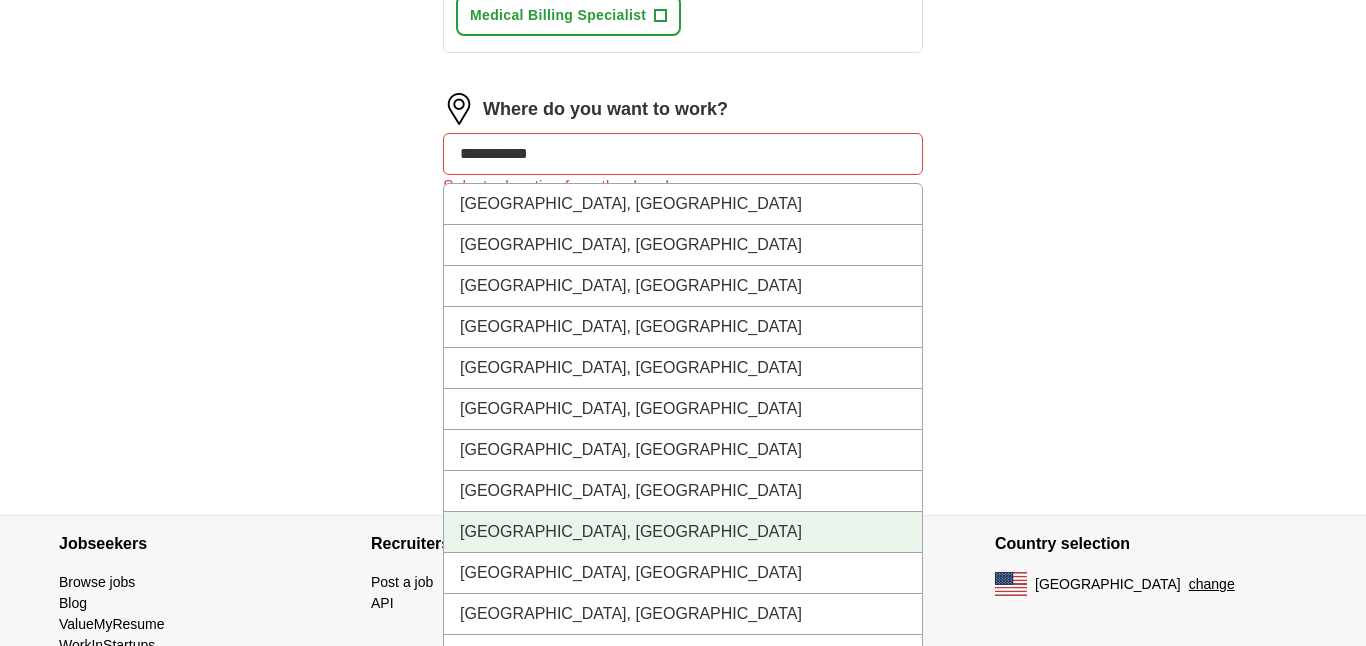 click on "[GEOGRAPHIC_DATA], [GEOGRAPHIC_DATA]" at bounding box center [683, 532] 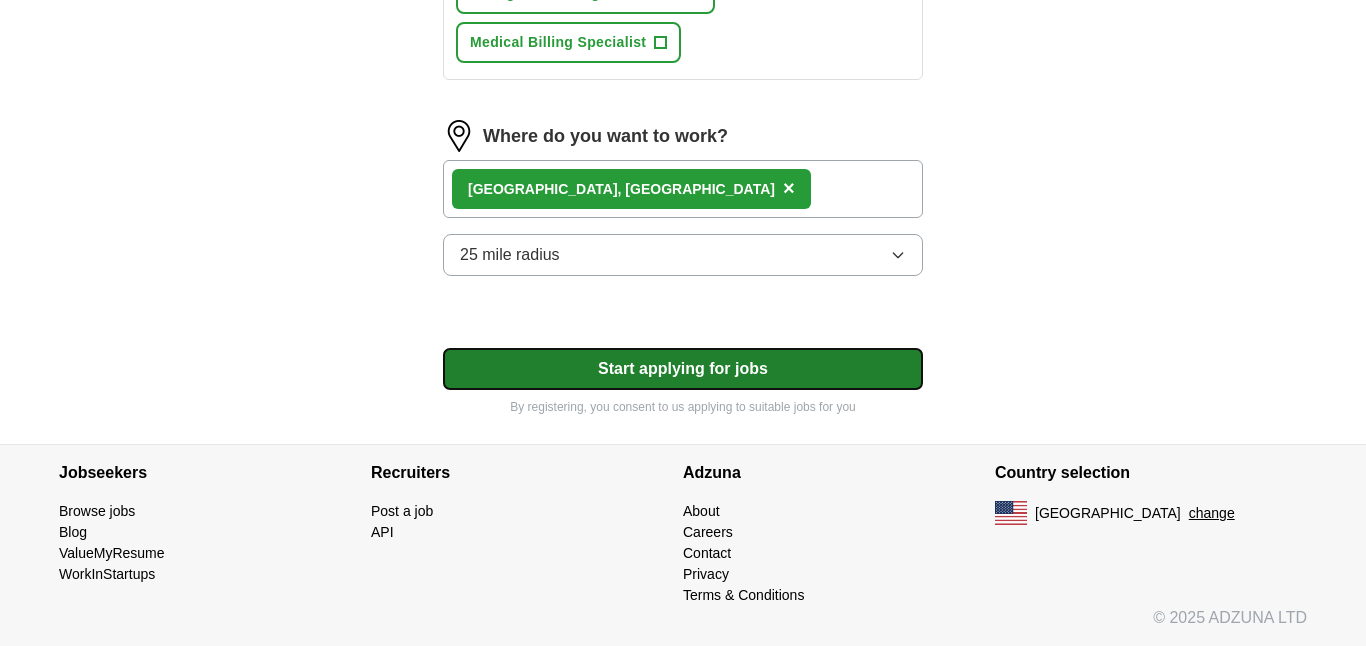 click on "Start applying for jobs" at bounding box center (683, 369) 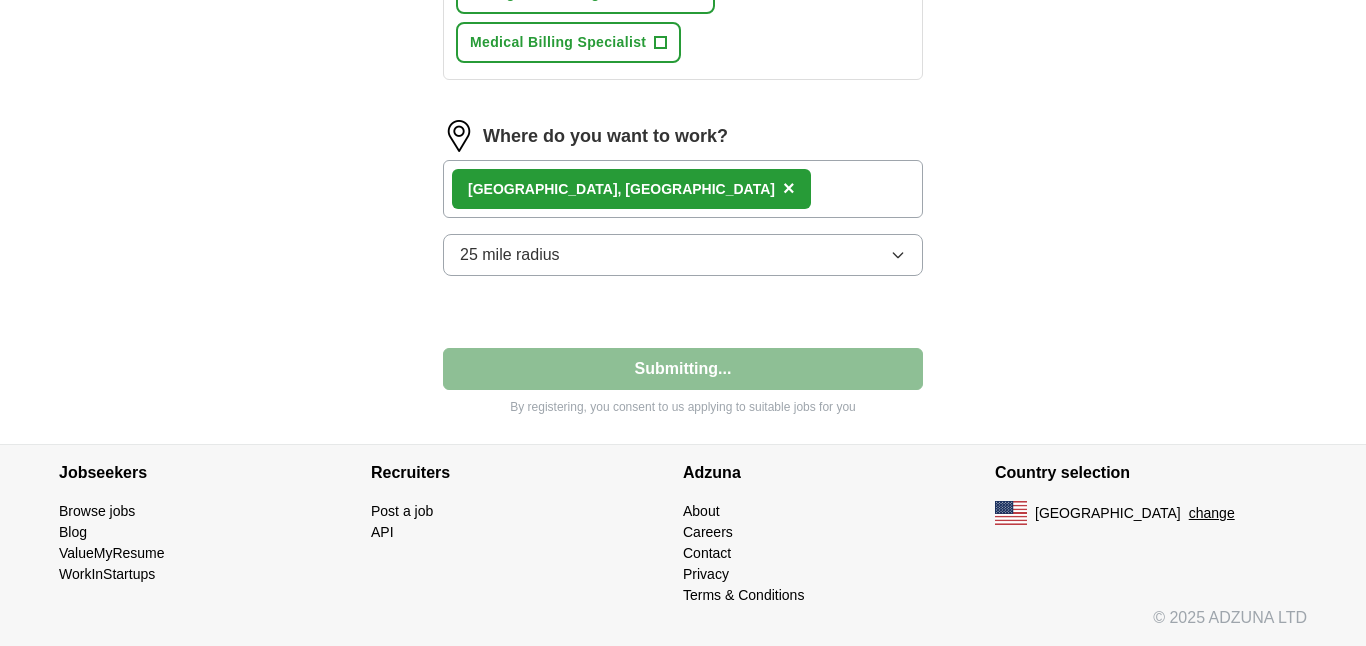 select on "**" 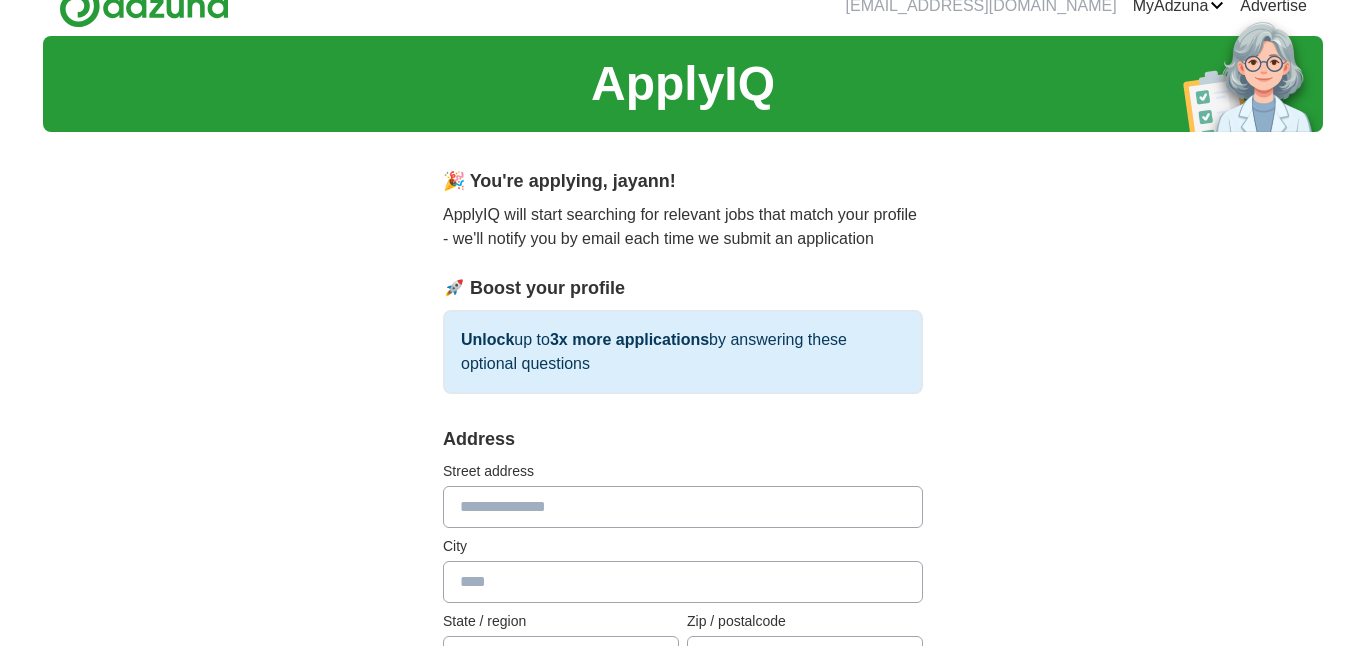 scroll, scrollTop: 40, scrollLeft: 0, axis: vertical 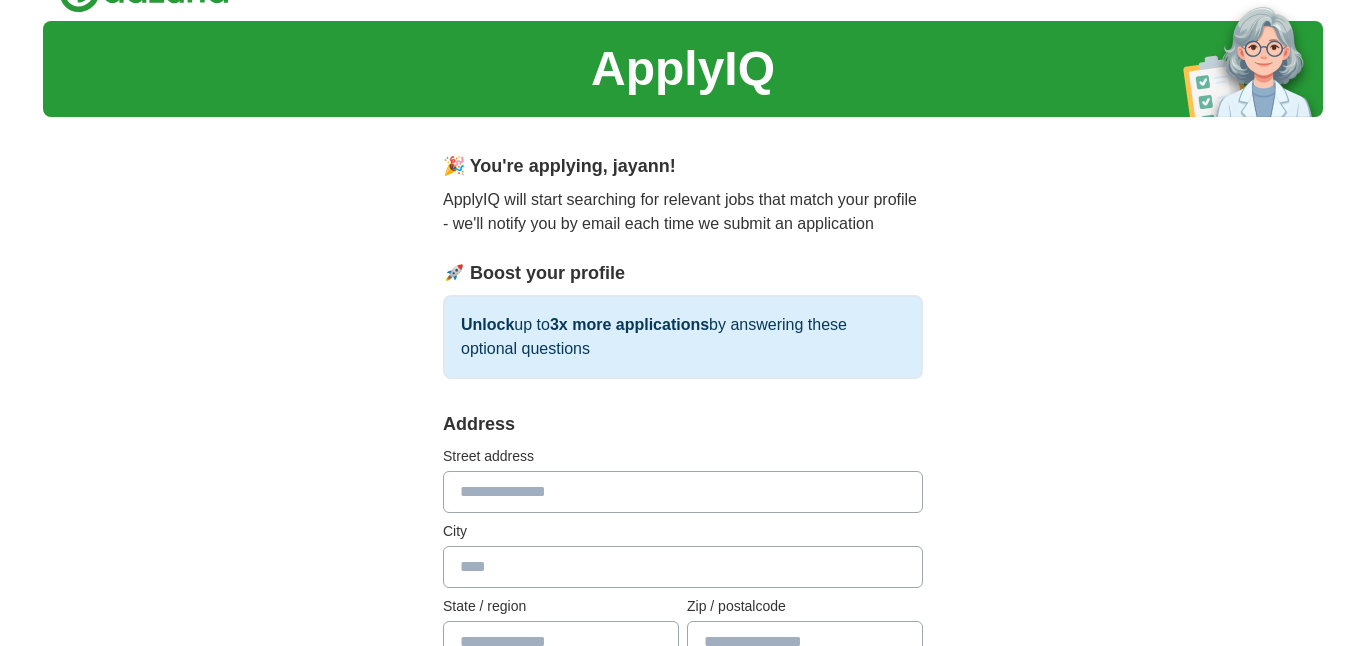click at bounding box center (683, 492) 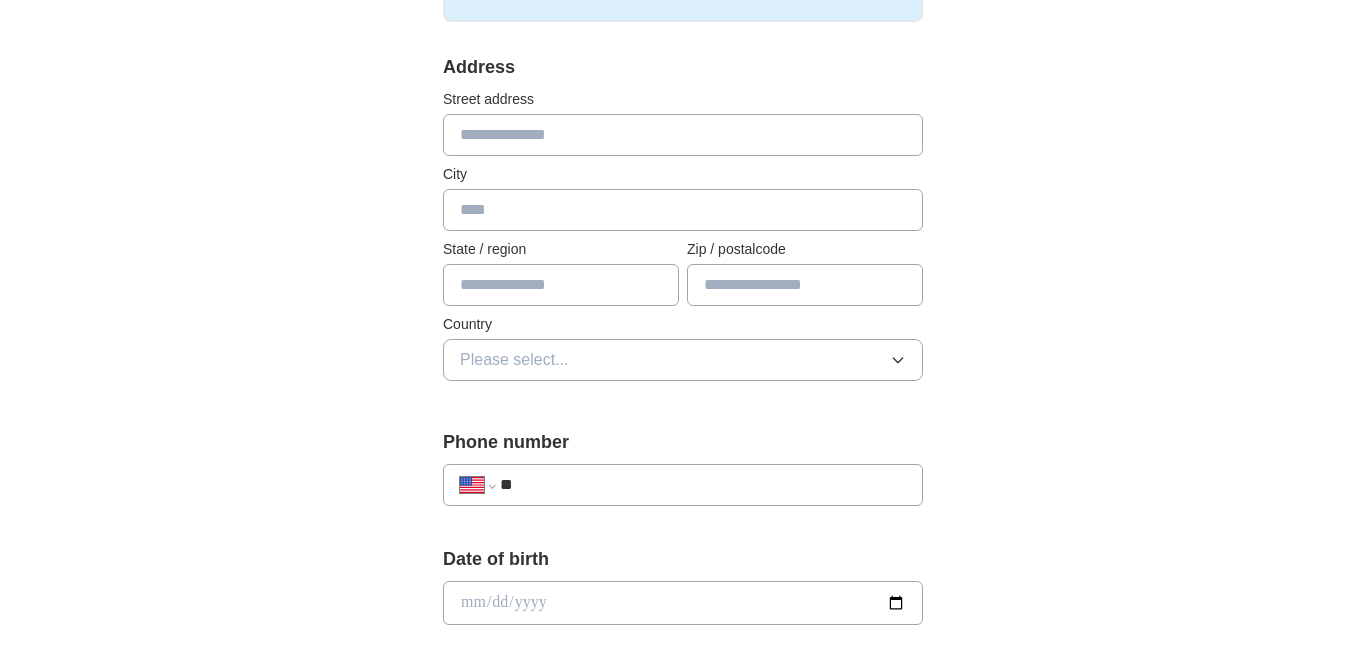 scroll, scrollTop: 400, scrollLeft: 0, axis: vertical 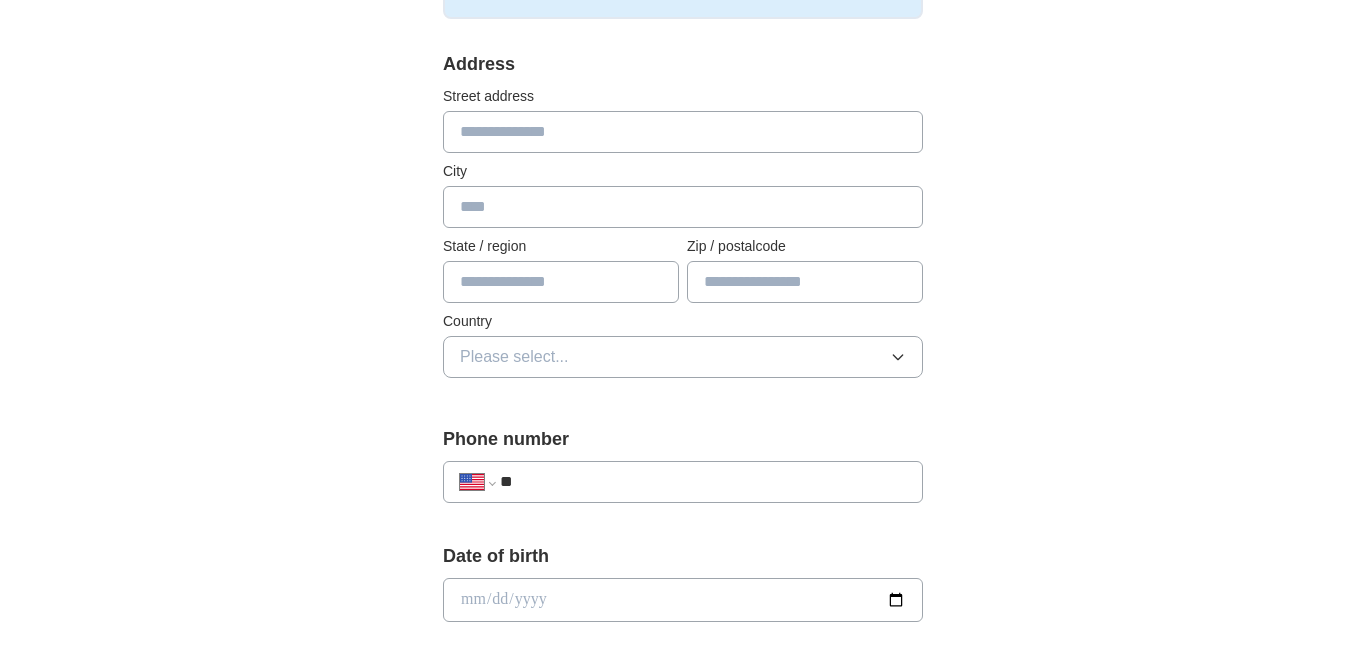 click at bounding box center (683, 132) 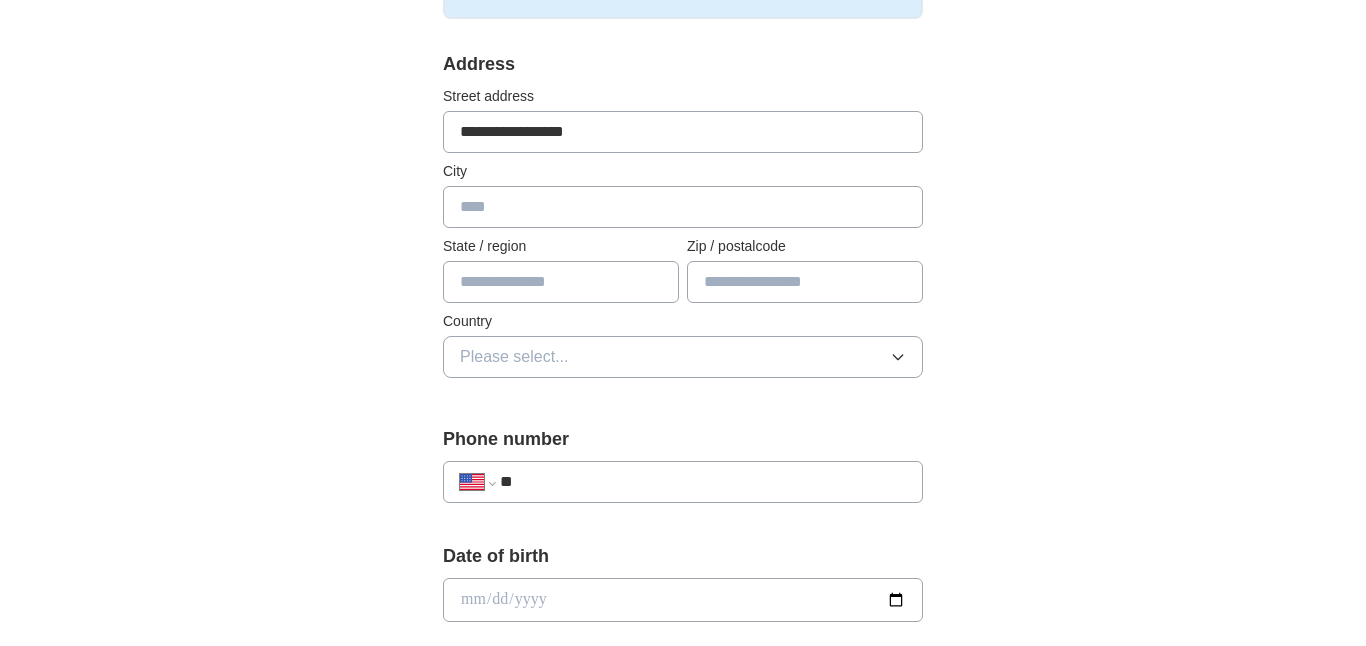 type on "********" 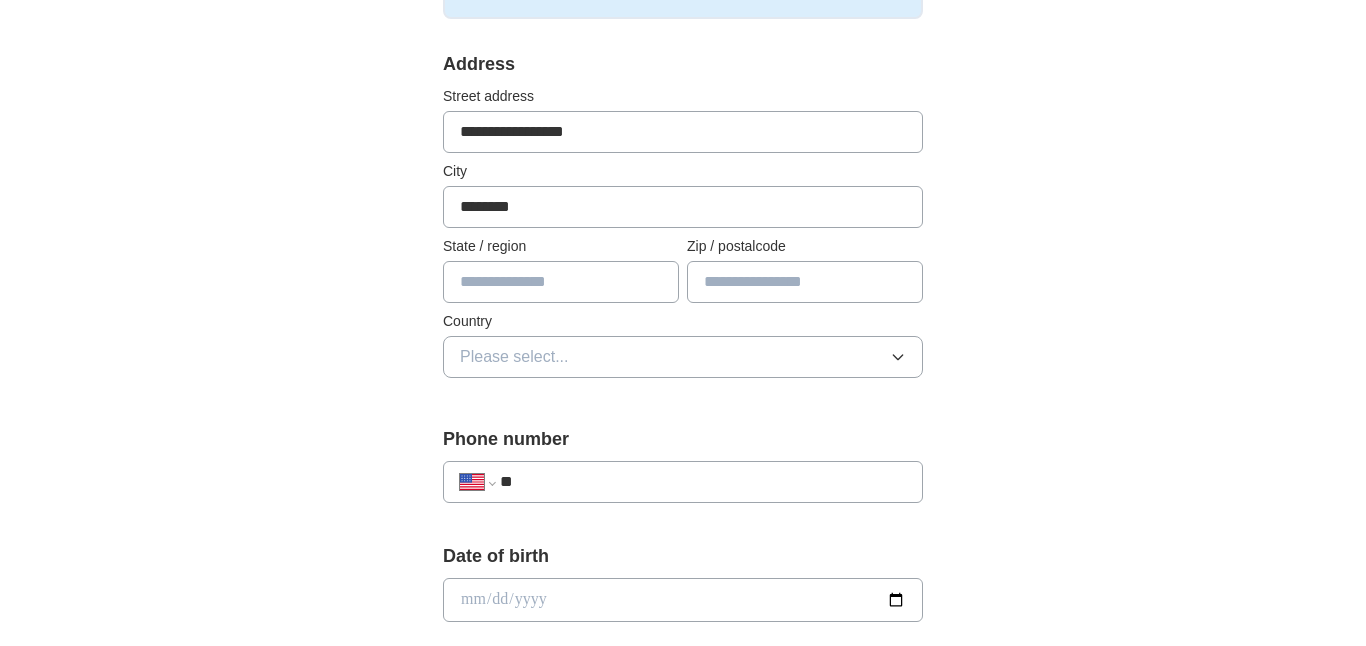type on "**" 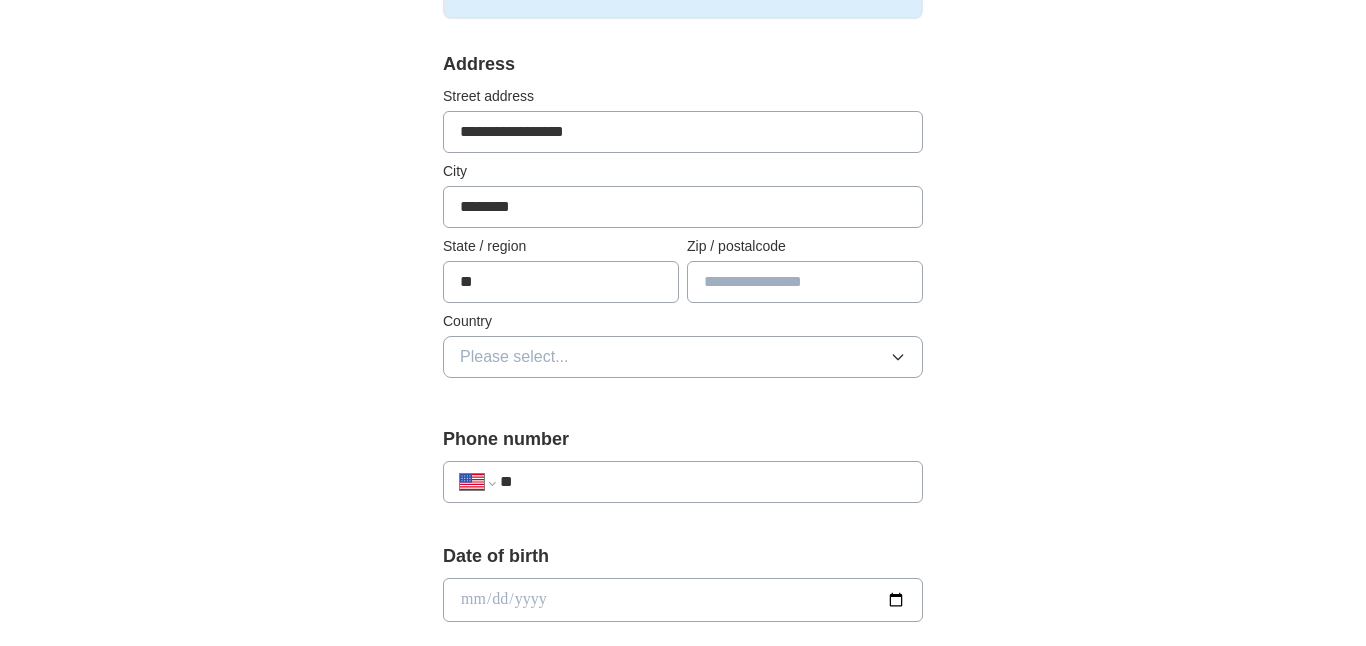 type on "*****" 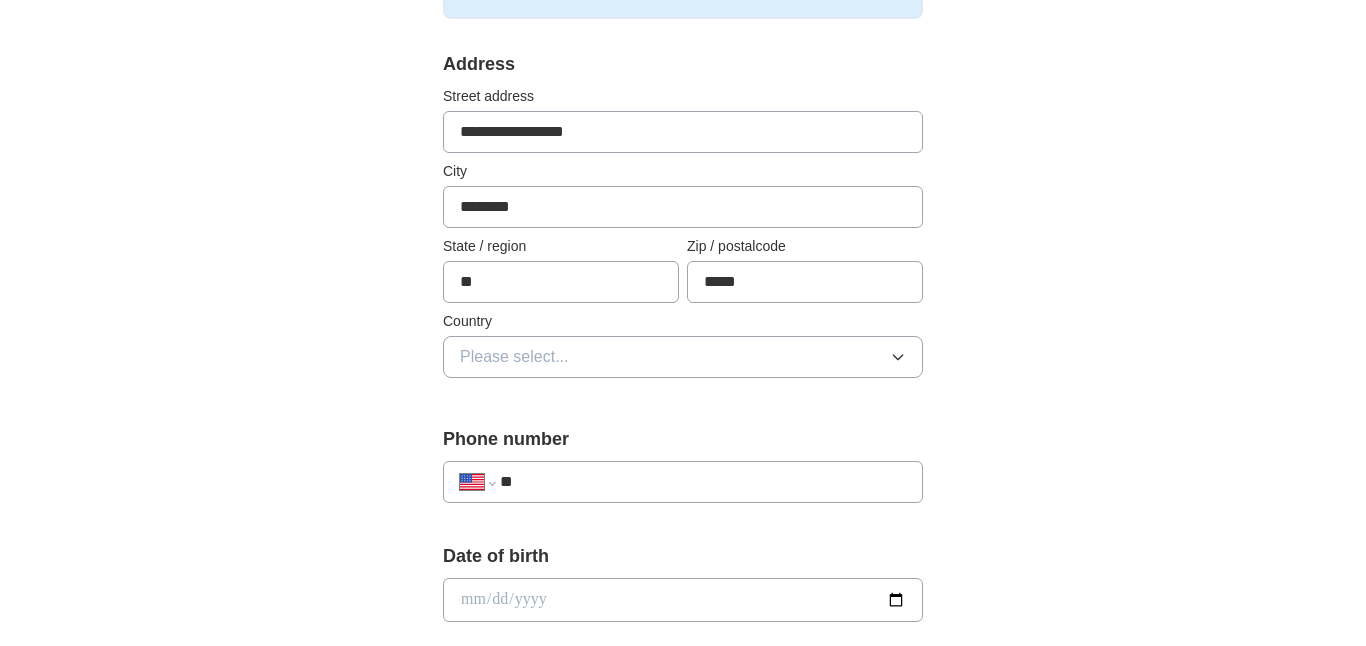 type on "**********" 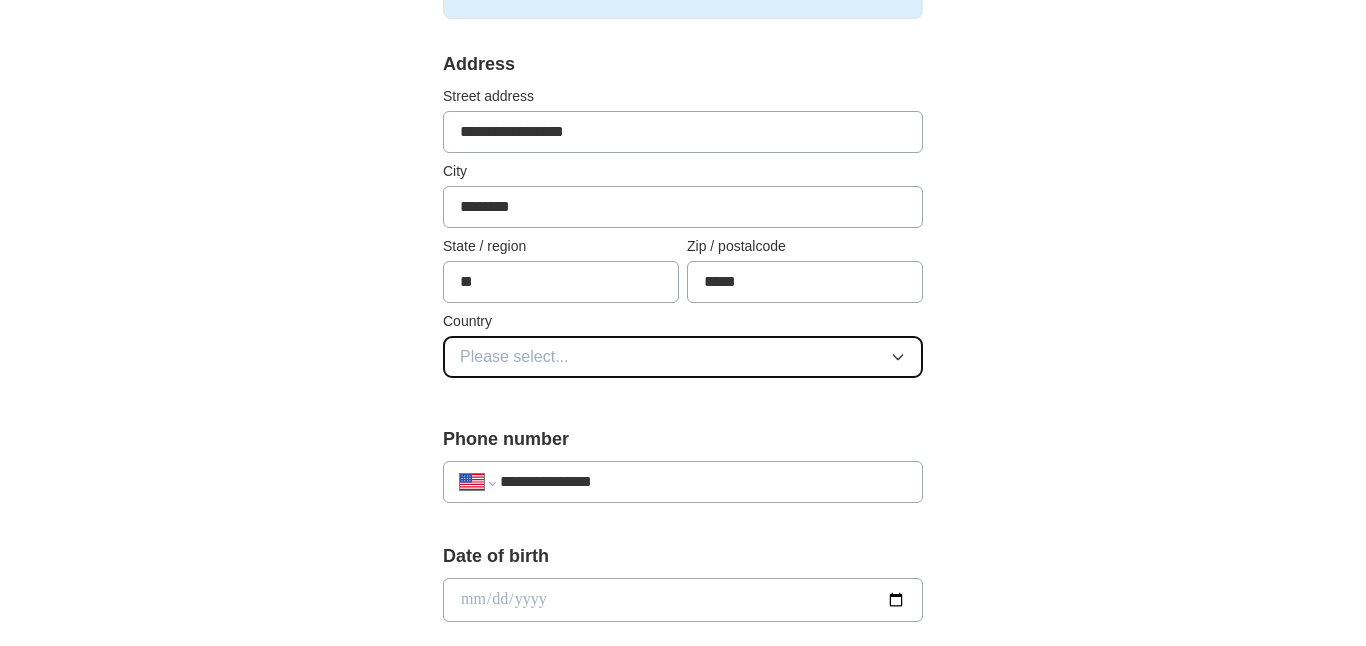 click on "Please select..." at bounding box center (683, 357) 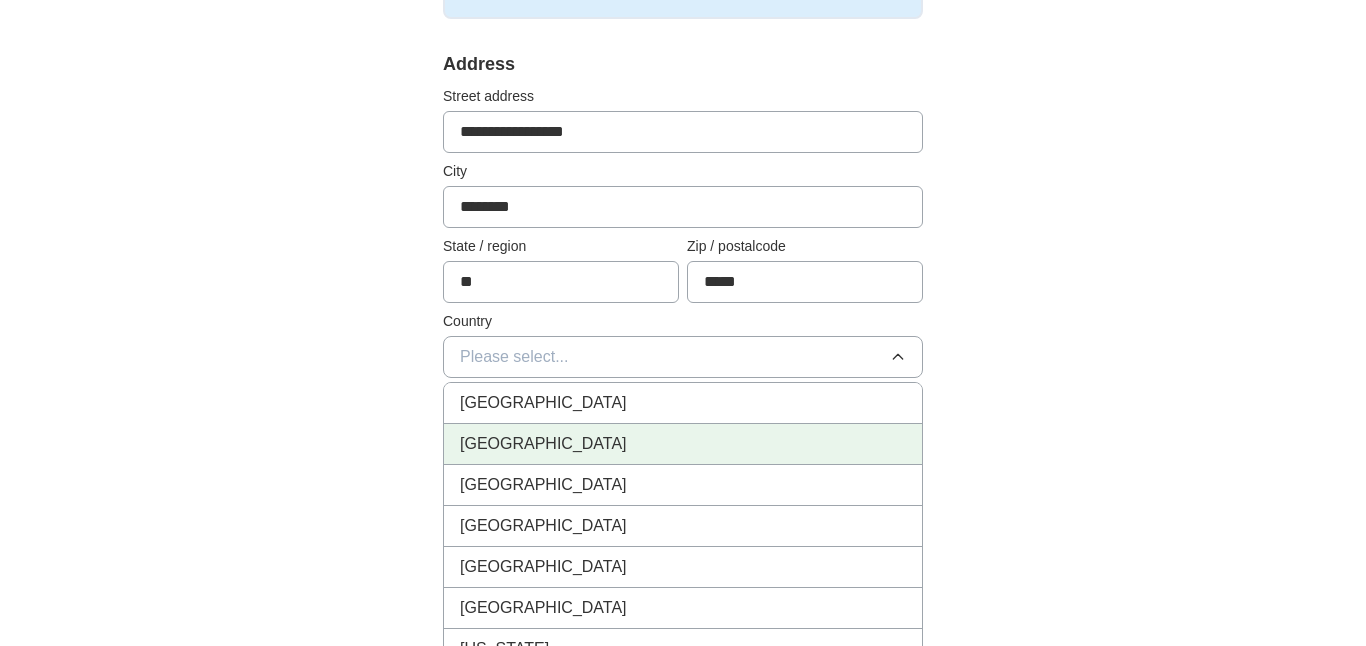 click on "[GEOGRAPHIC_DATA]" at bounding box center (683, 444) 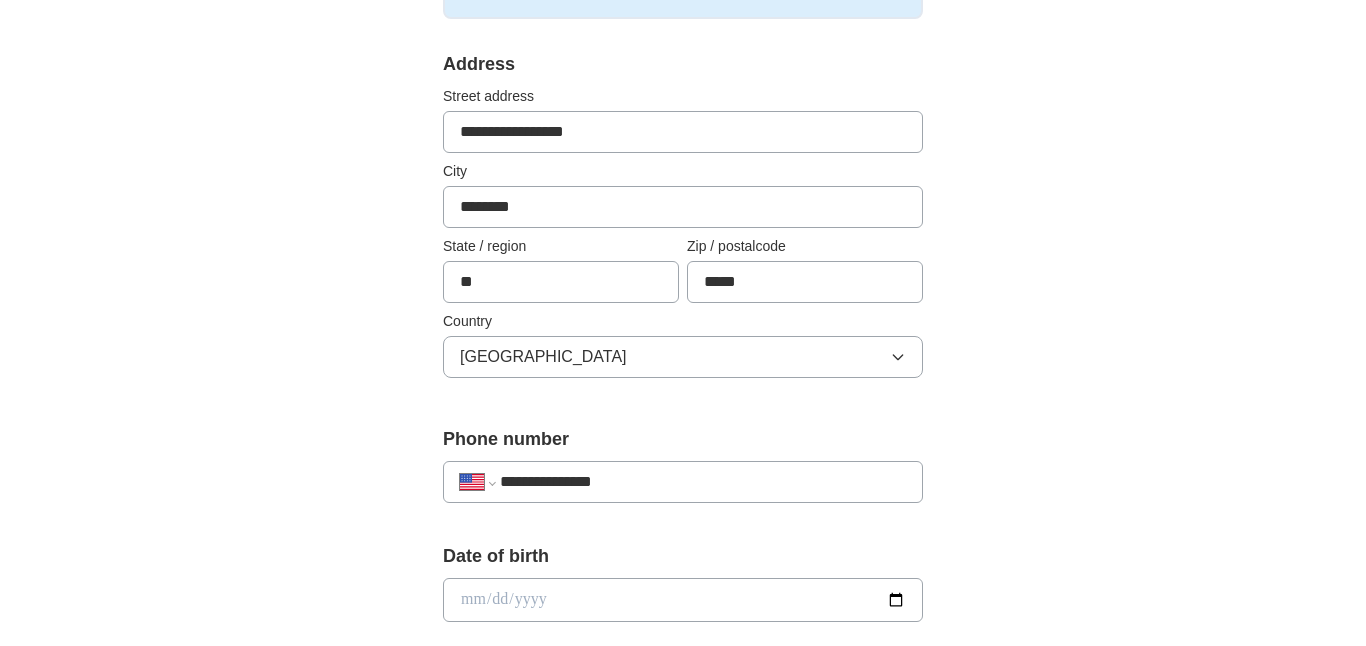 click on "**********" at bounding box center [683, 569] 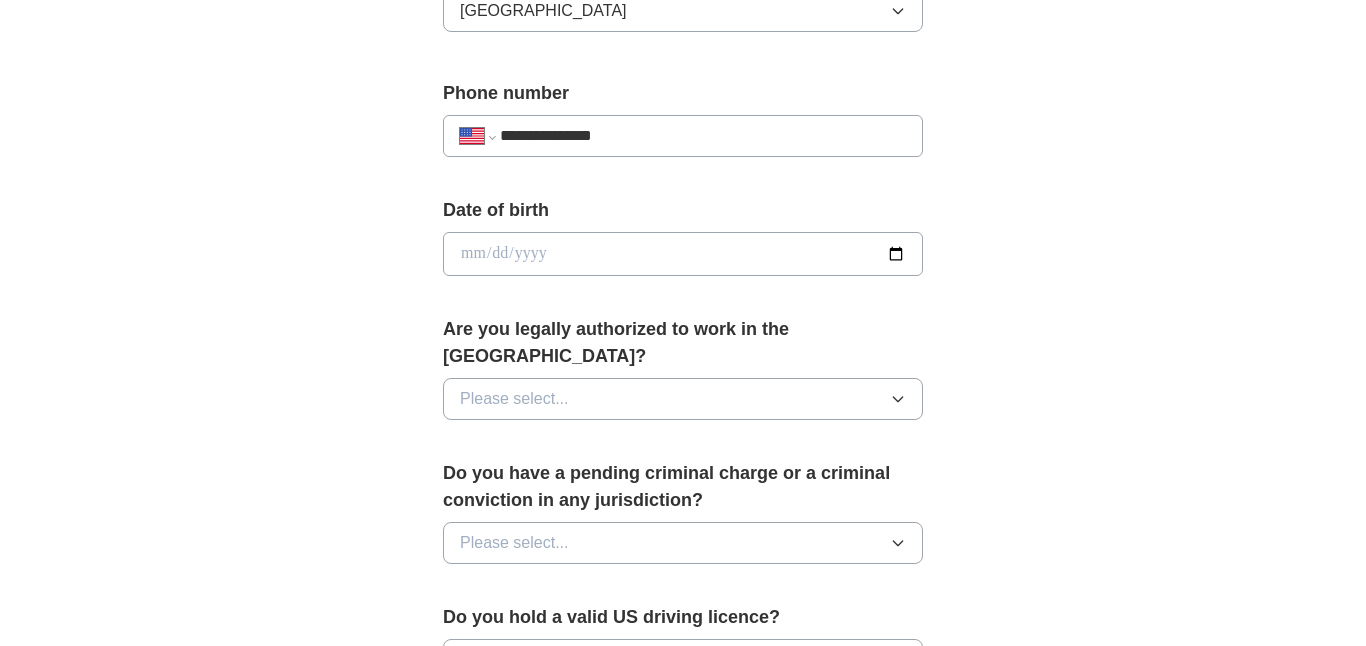 scroll, scrollTop: 760, scrollLeft: 0, axis: vertical 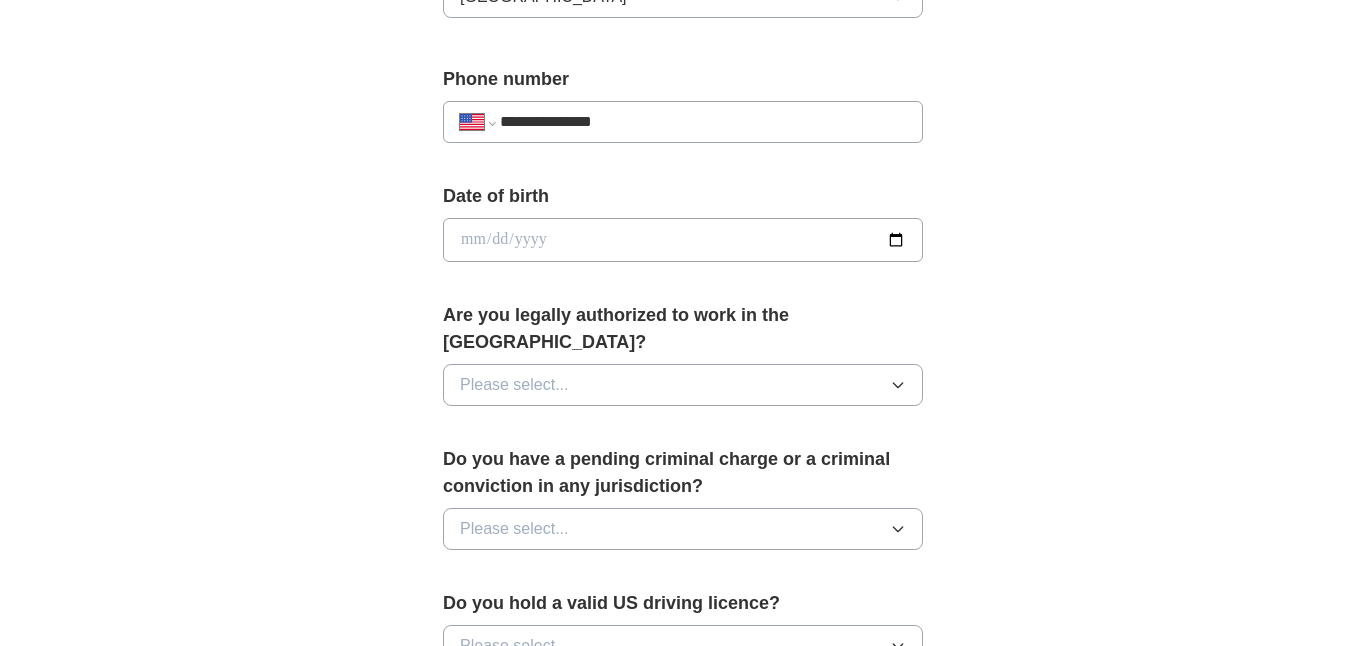 click at bounding box center (683, 240) 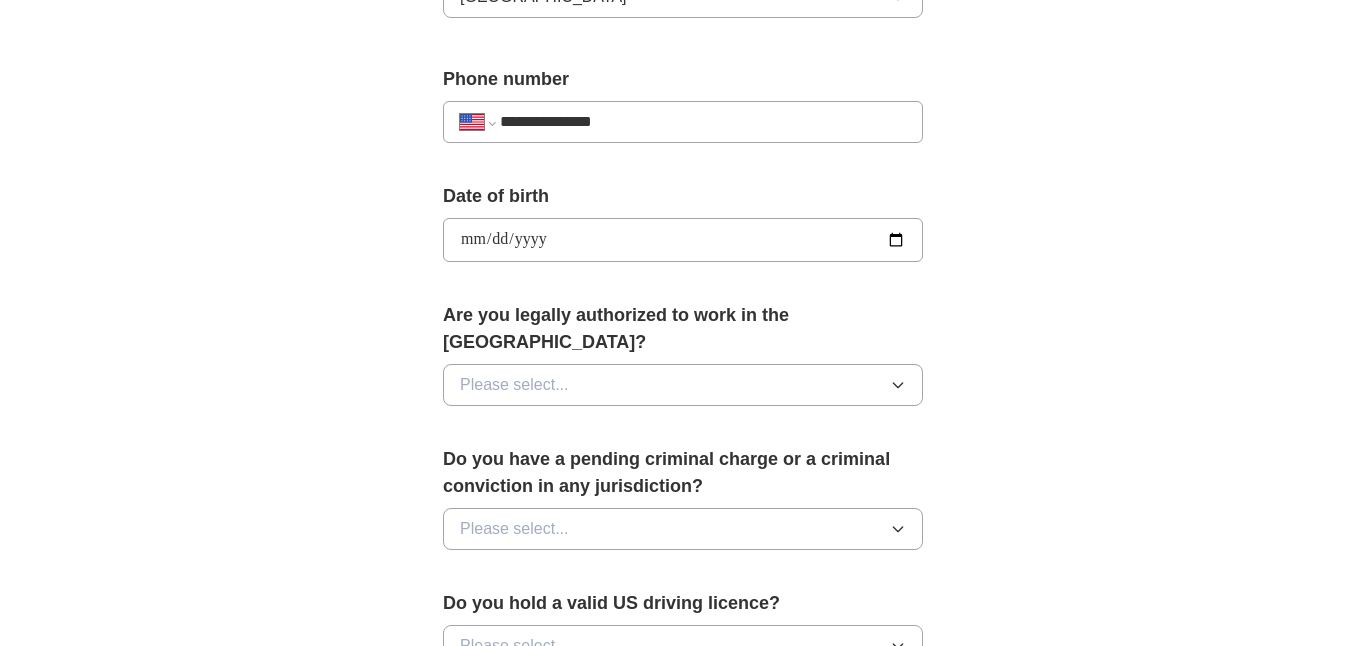 type on "**********" 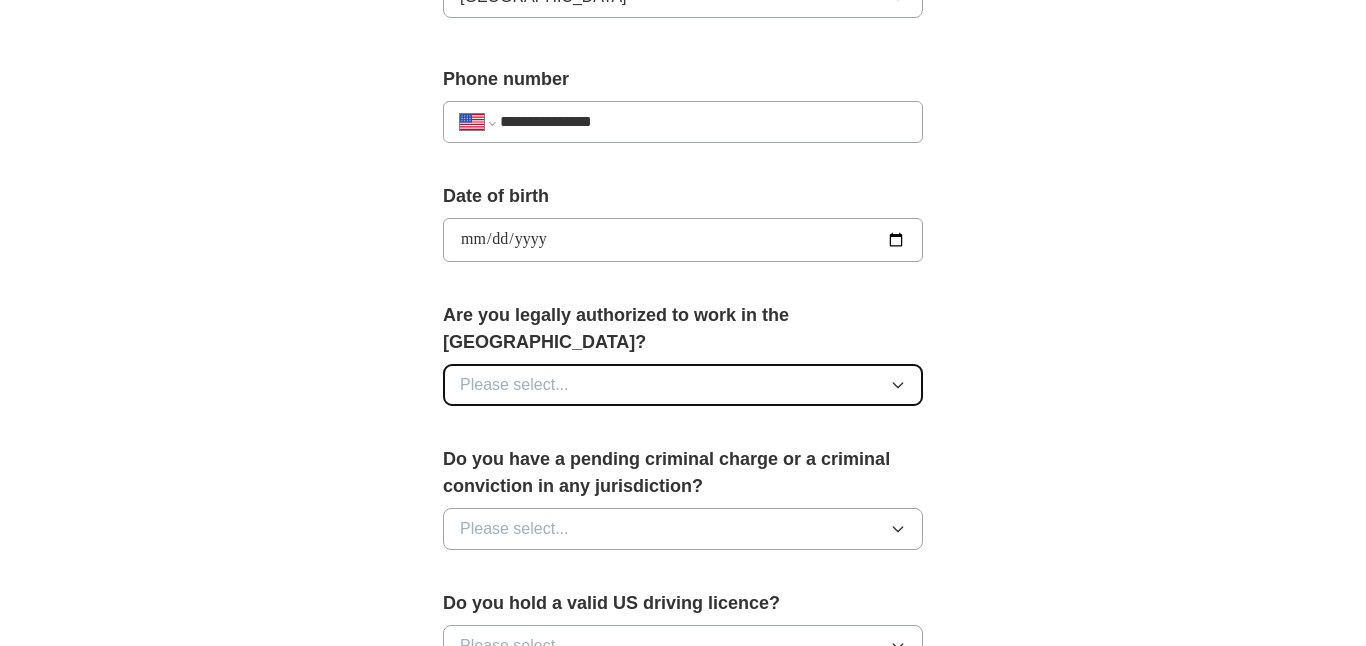 click on "Please select..." at bounding box center [683, 385] 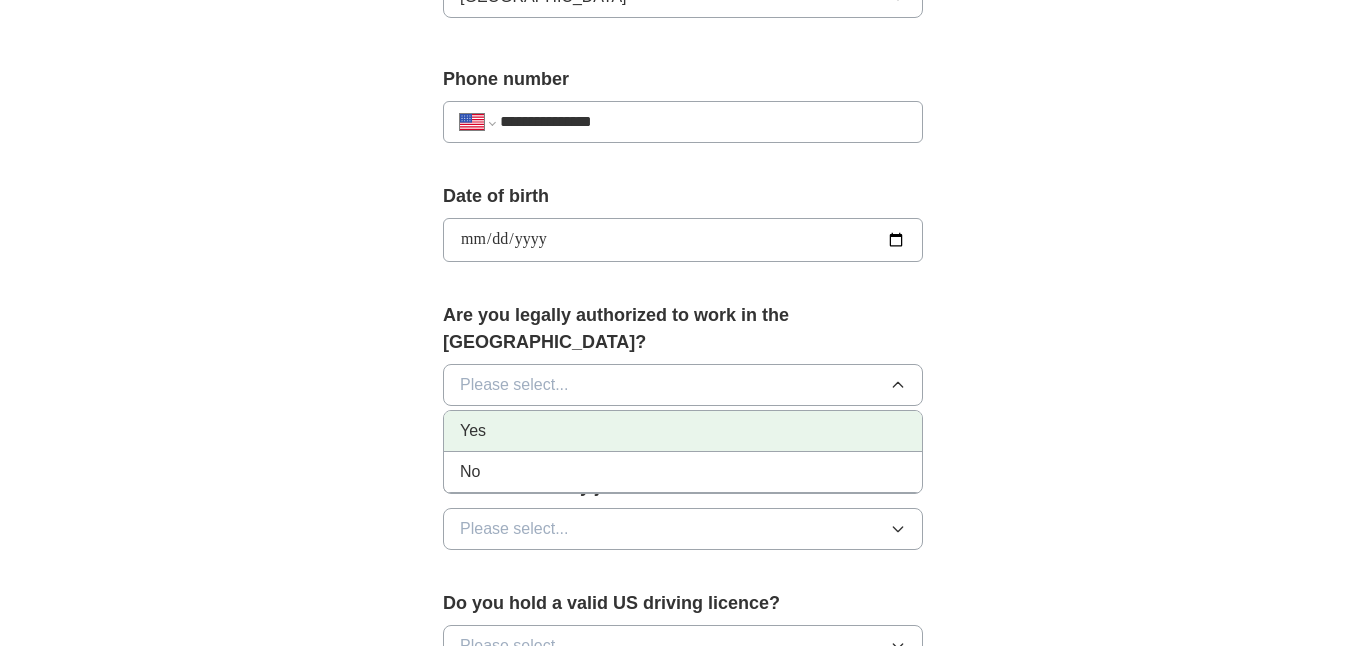click on "Yes" at bounding box center [683, 431] 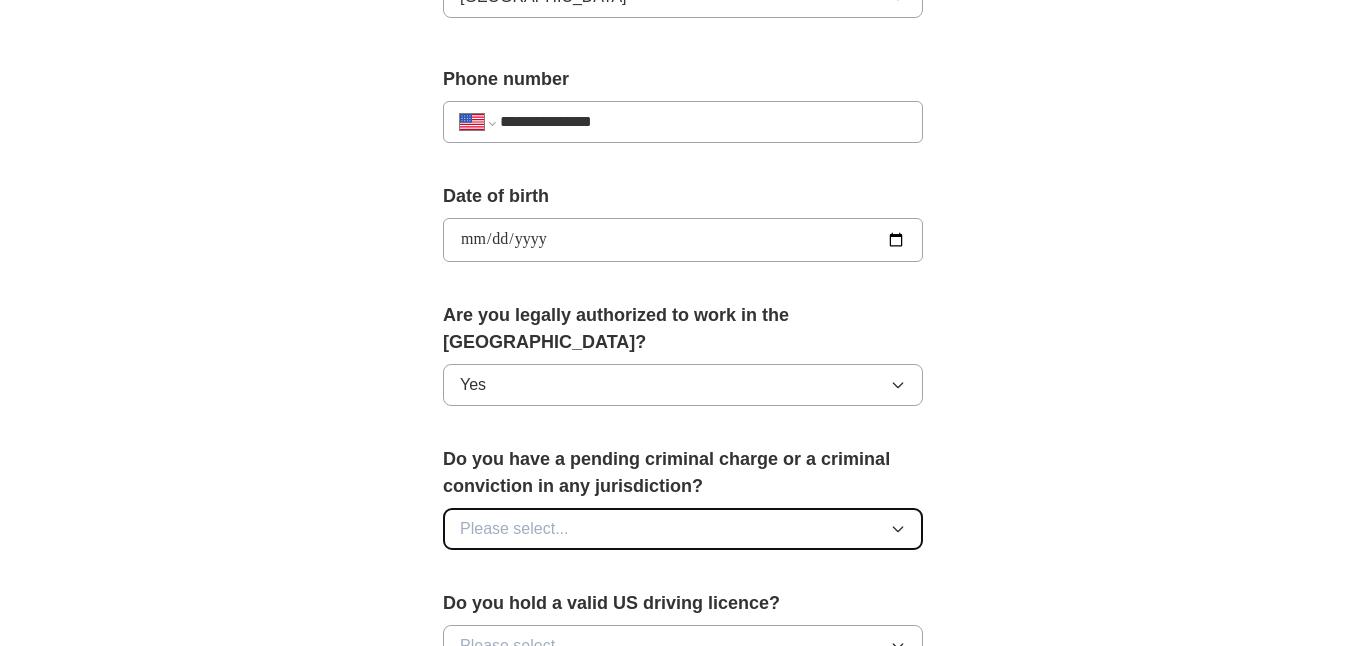 click on "Please select..." at bounding box center [683, 529] 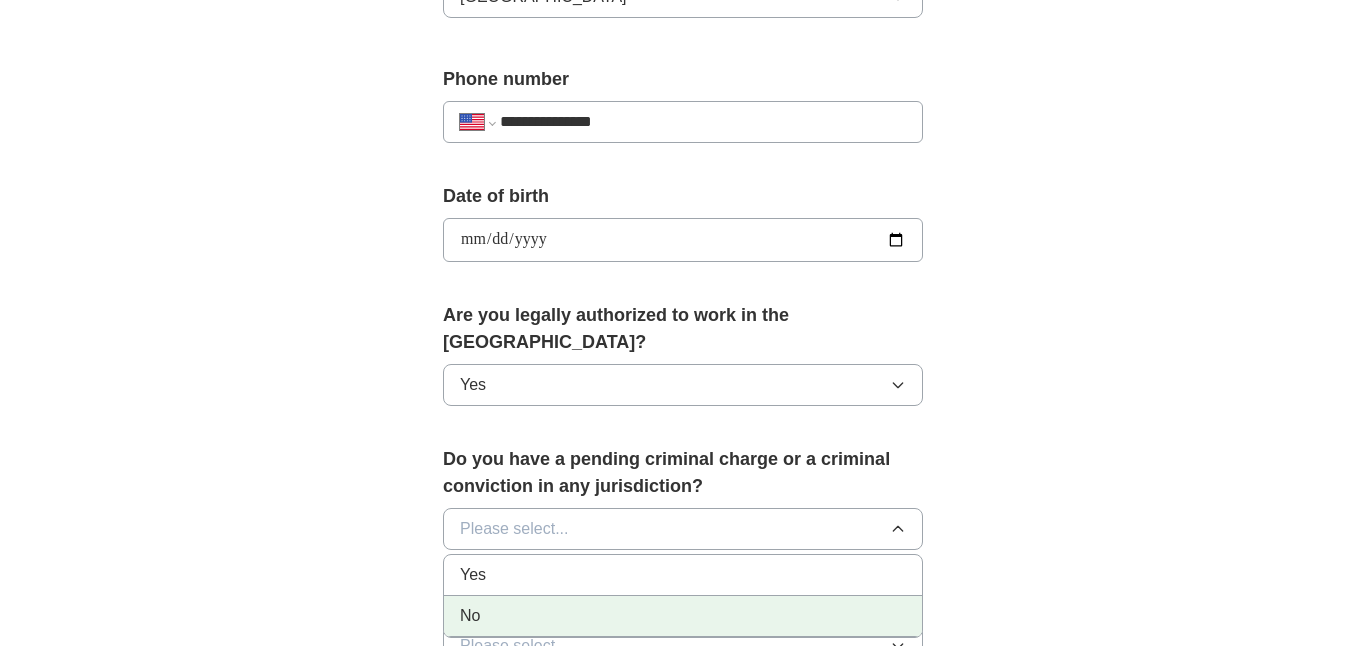 click on "No" at bounding box center [683, 616] 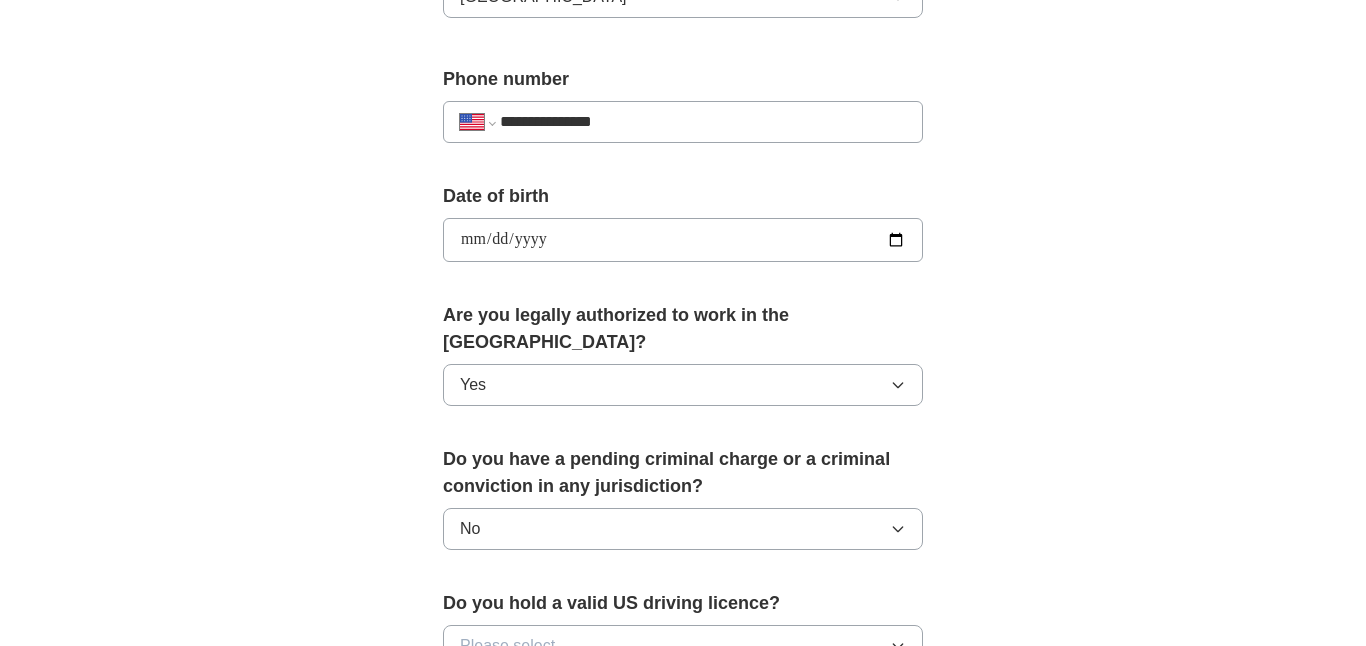 click on "**********" at bounding box center (683, 209) 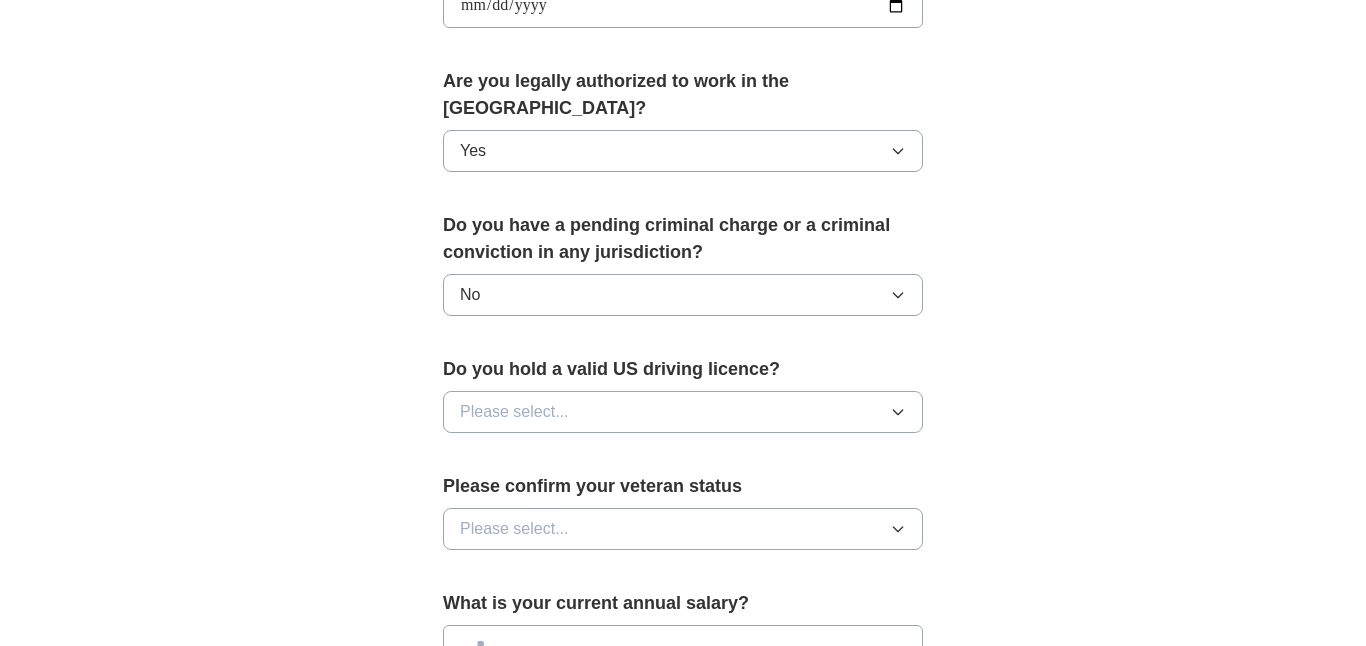scroll, scrollTop: 1080, scrollLeft: 0, axis: vertical 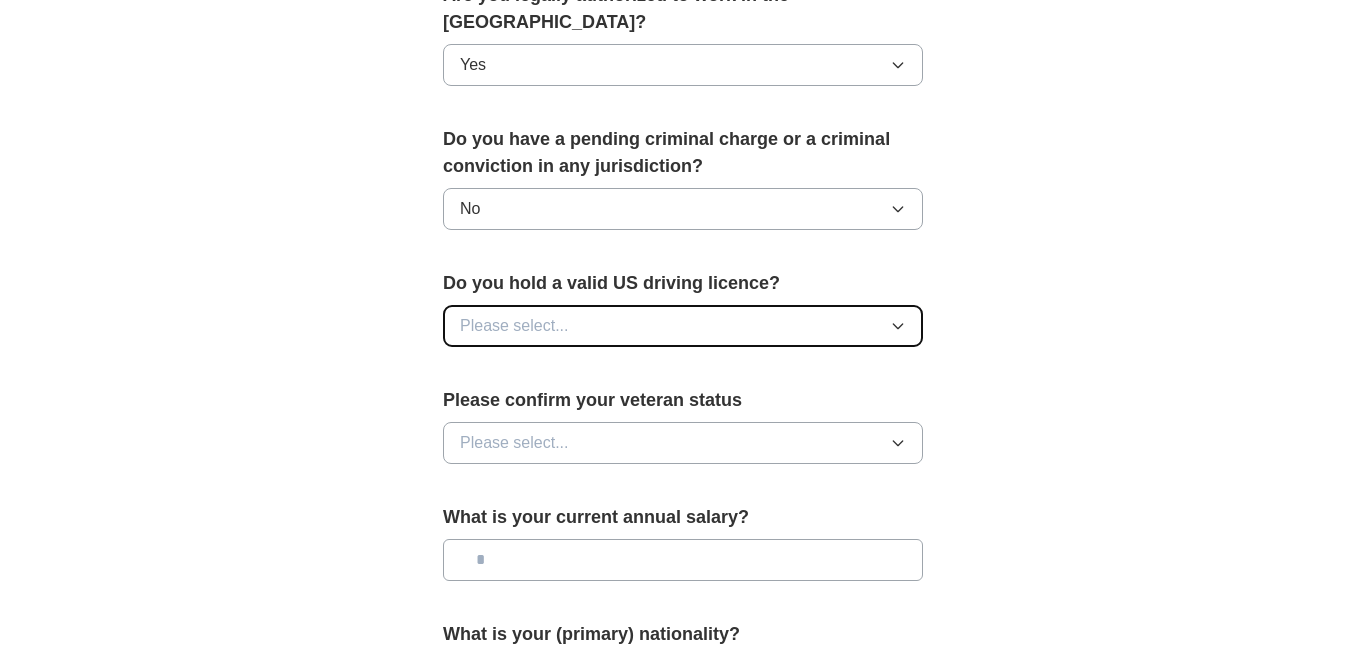 click on "Please select..." at bounding box center [683, 326] 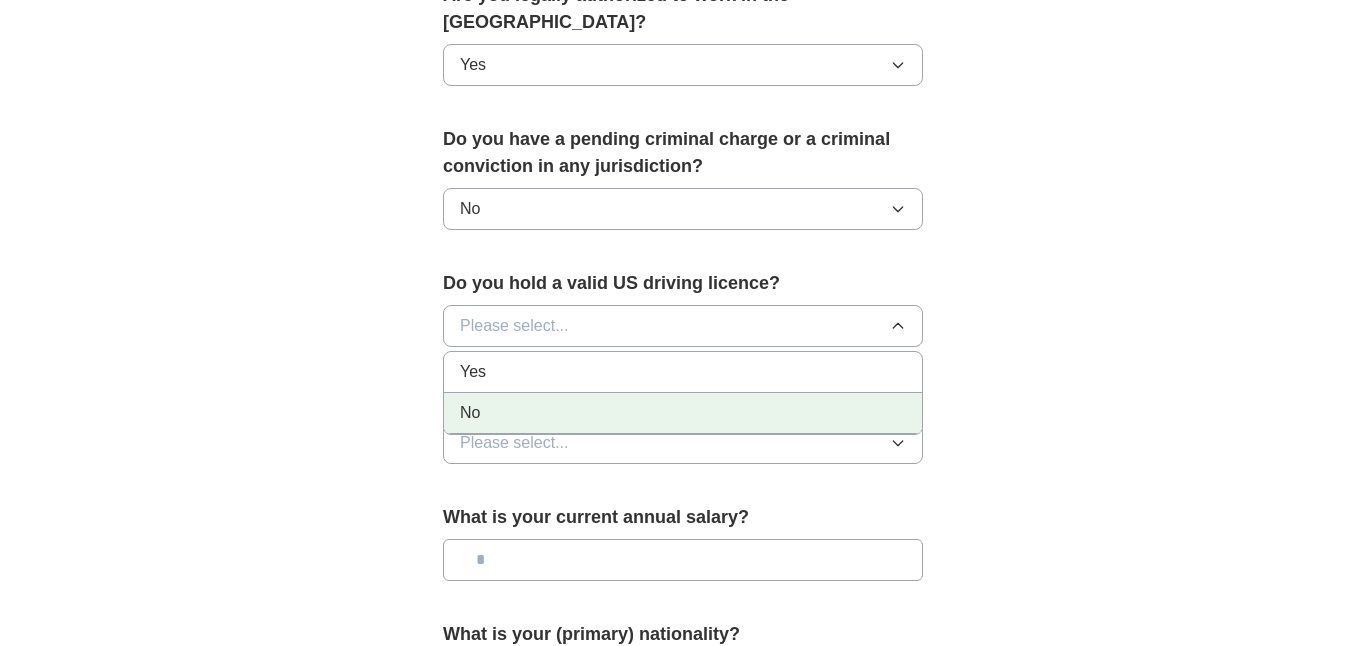 click on "No" at bounding box center (683, 413) 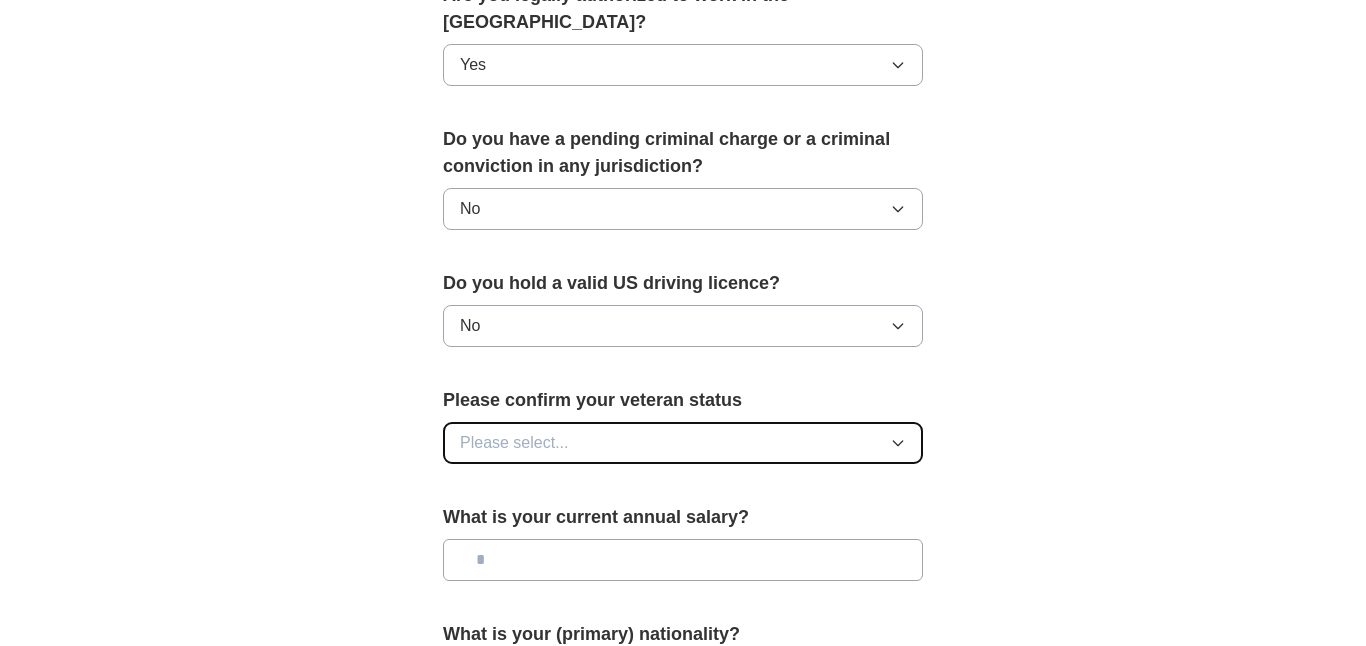 click on "Please select..." at bounding box center [683, 443] 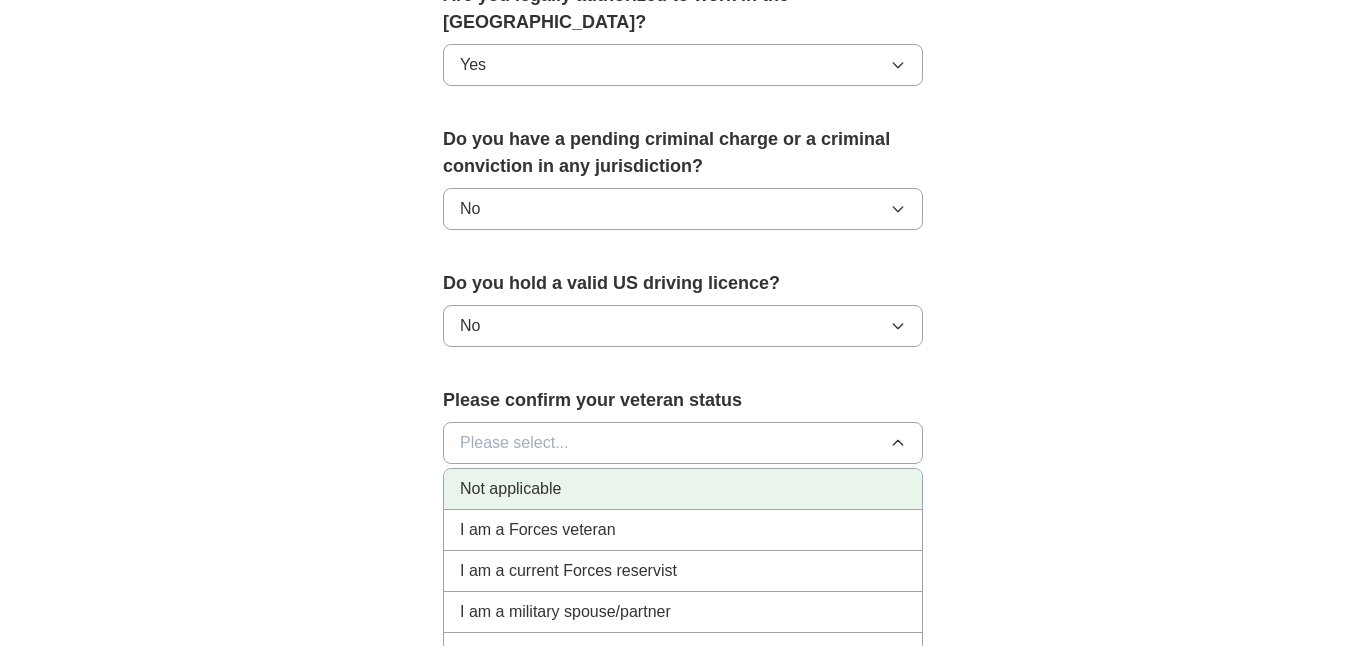 click on "Not applicable" at bounding box center [683, 489] 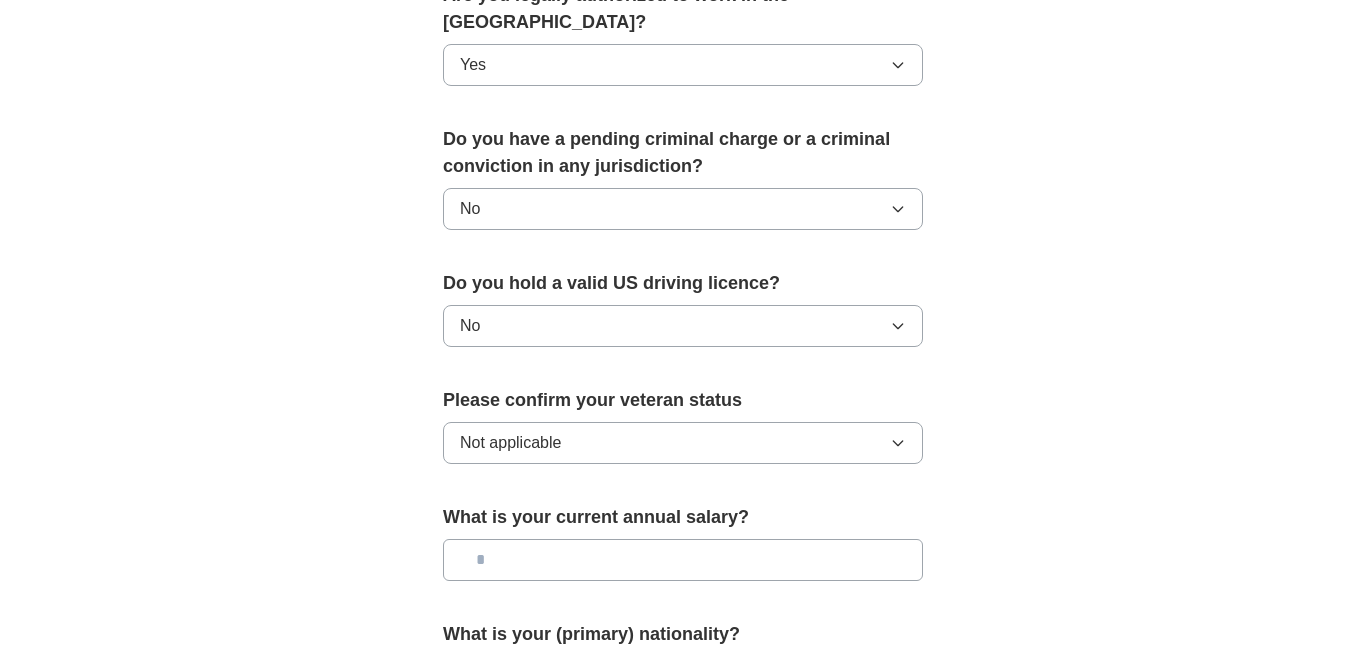 click at bounding box center [683, 560] 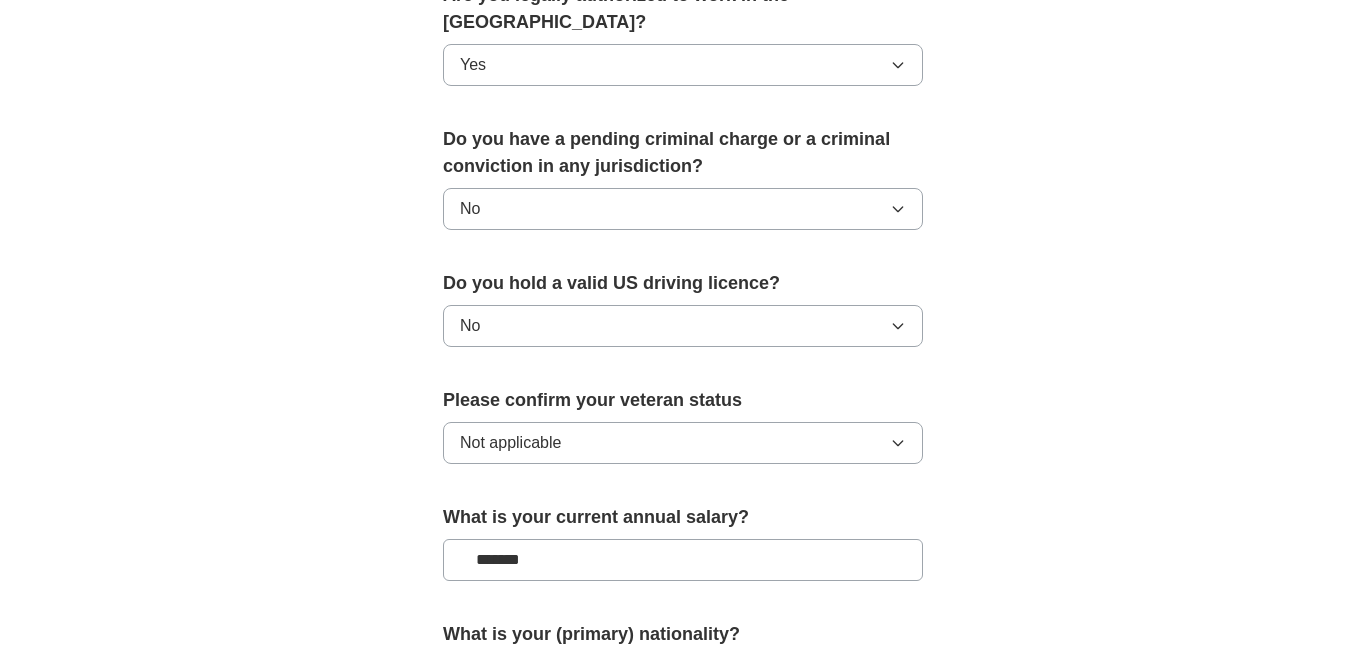 type on "*******" 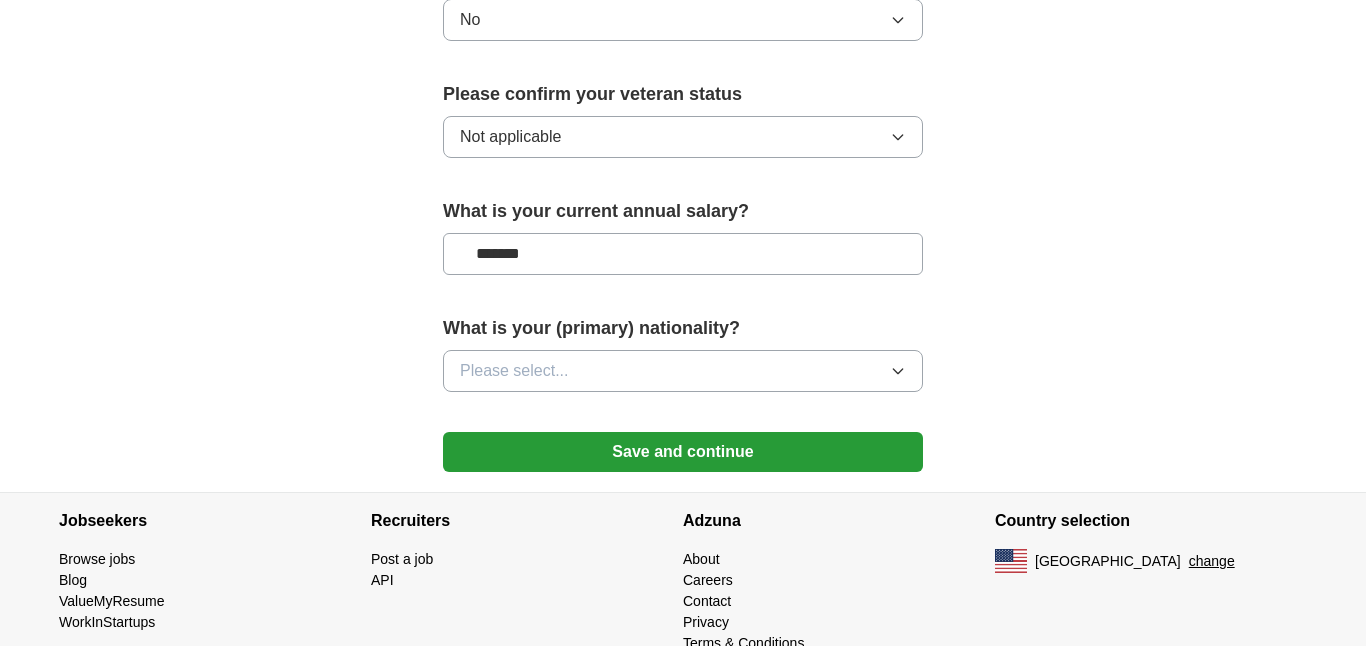 scroll, scrollTop: 1400, scrollLeft: 0, axis: vertical 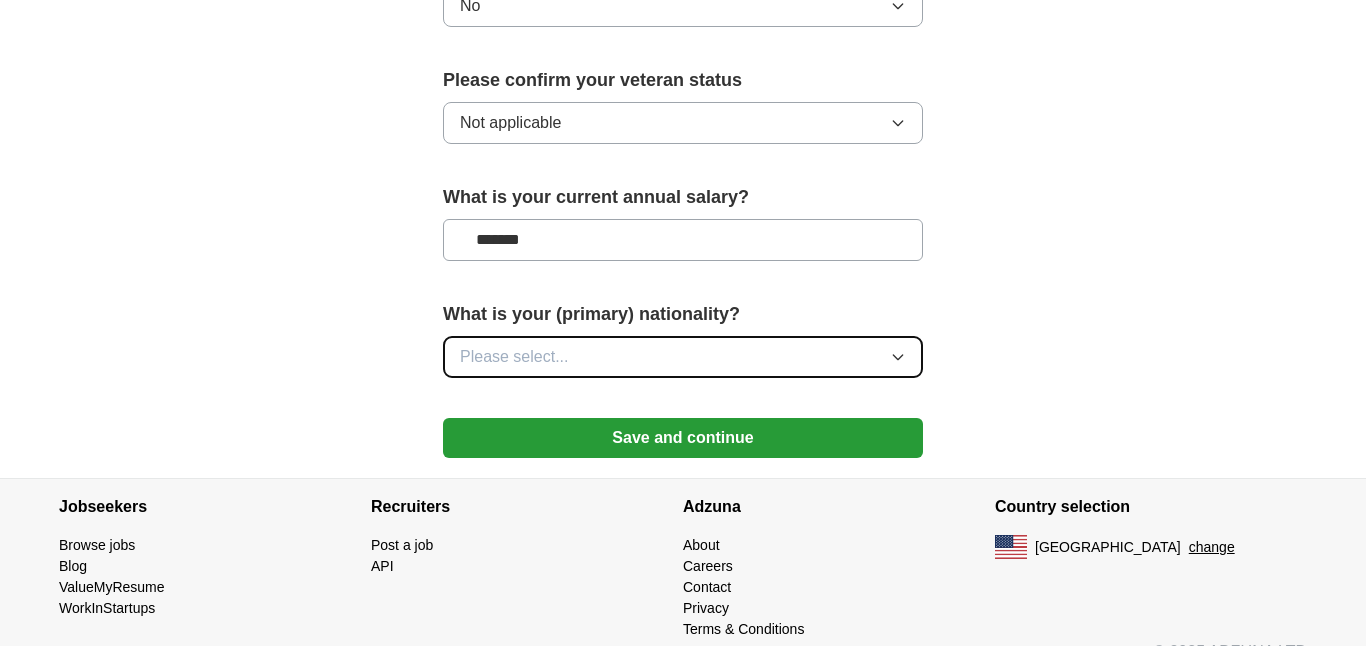 click on "Please select..." at bounding box center (683, 357) 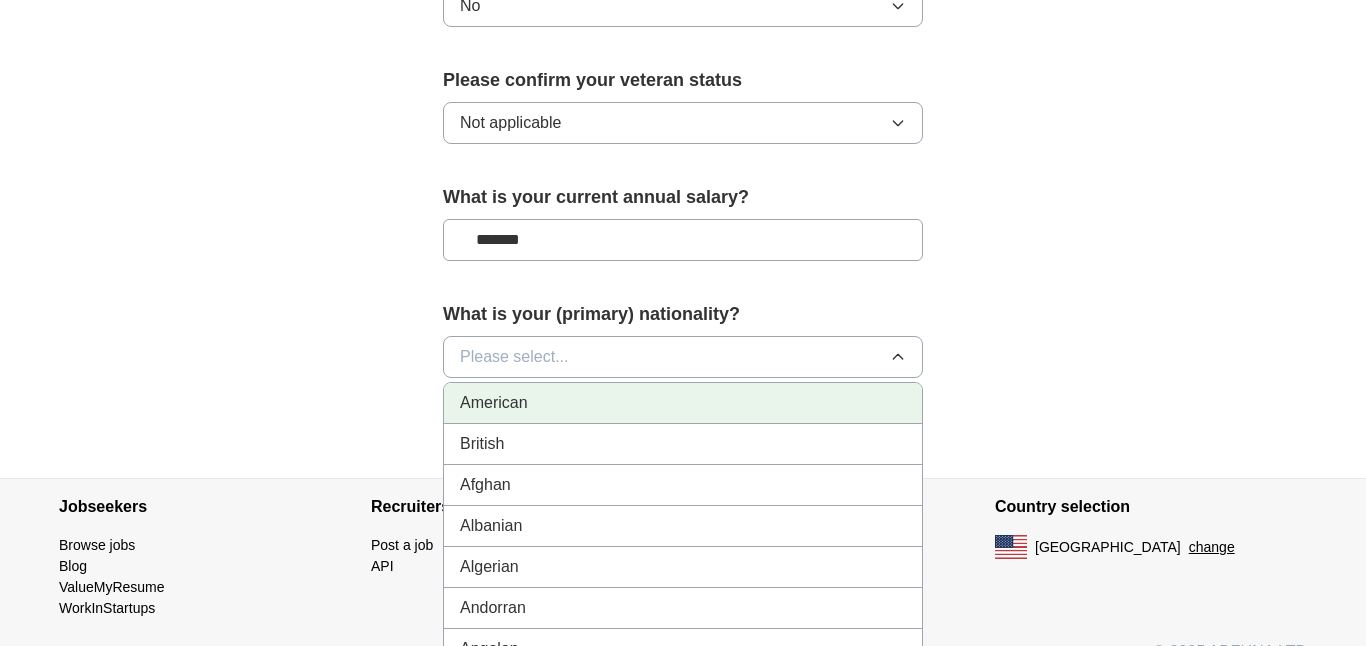 click on "American" at bounding box center (683, 403) 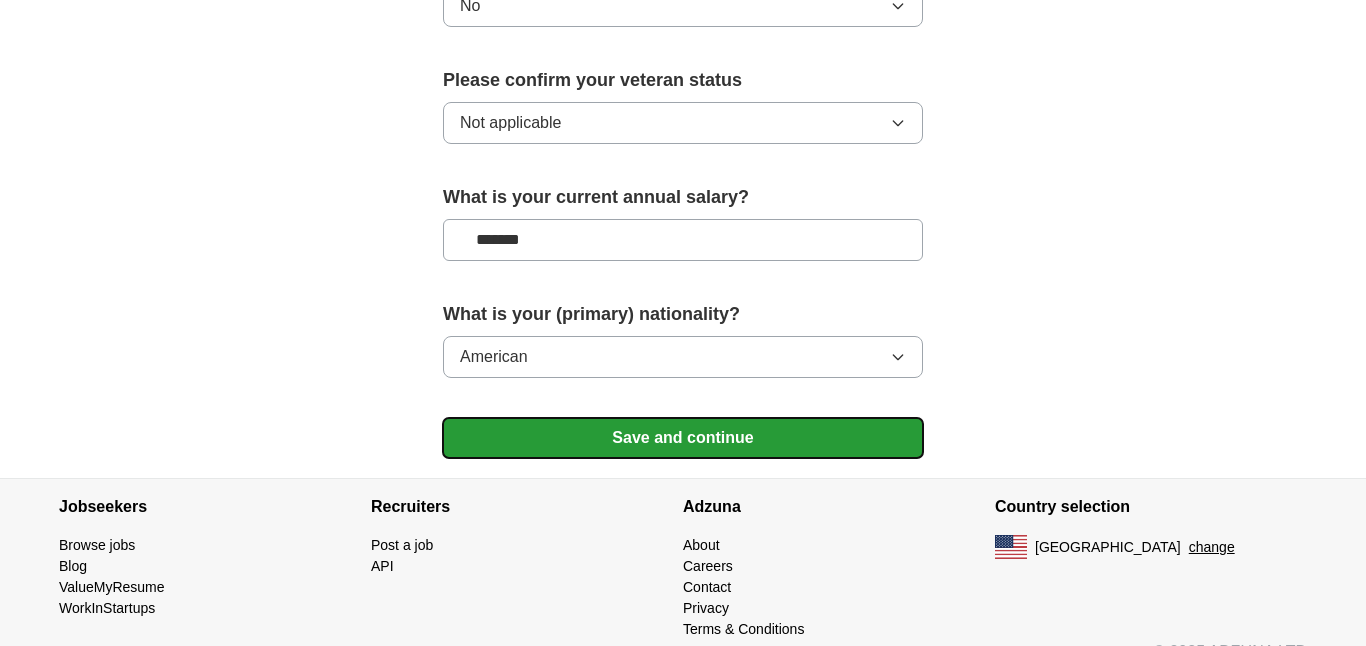 click on "Save and continue" at bounding box center [683, 438] 